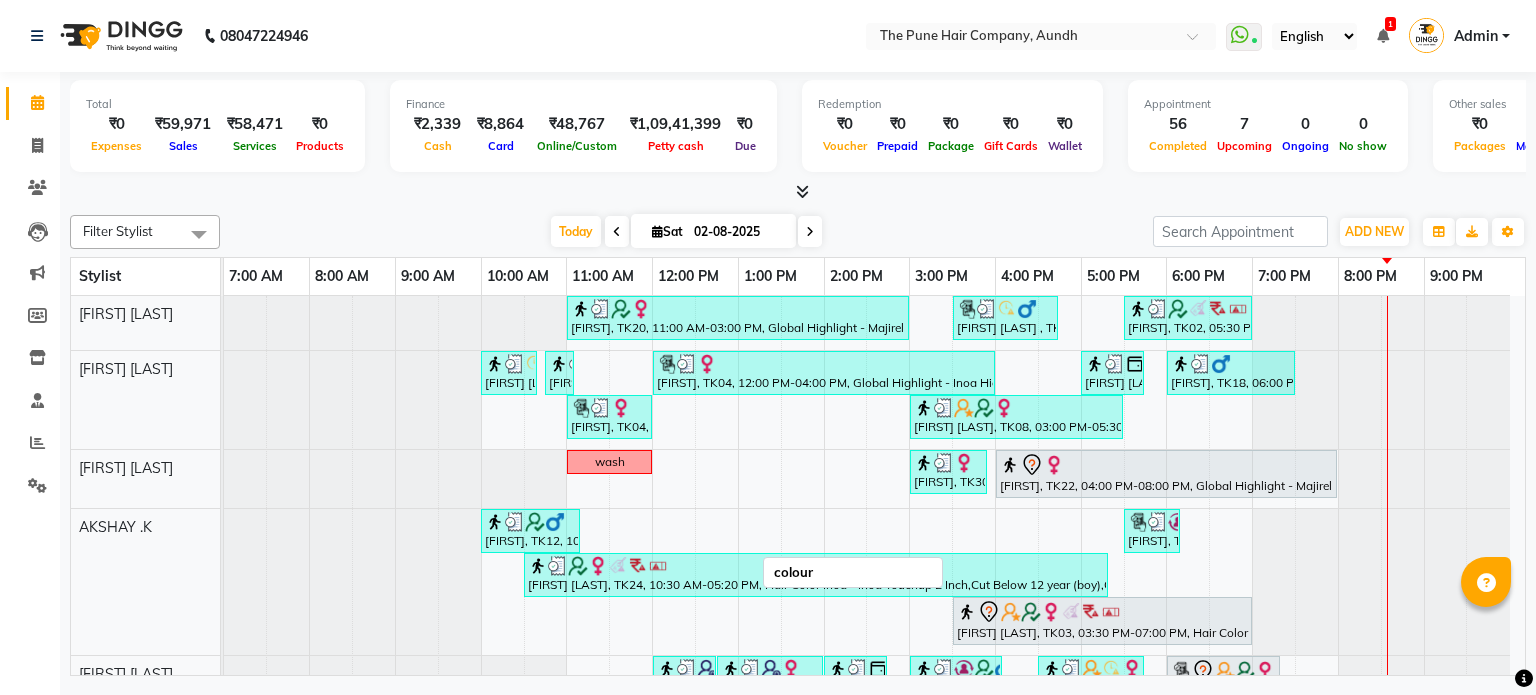 scroll, scrollTop: 0, scrollLeft: 0, axis: both 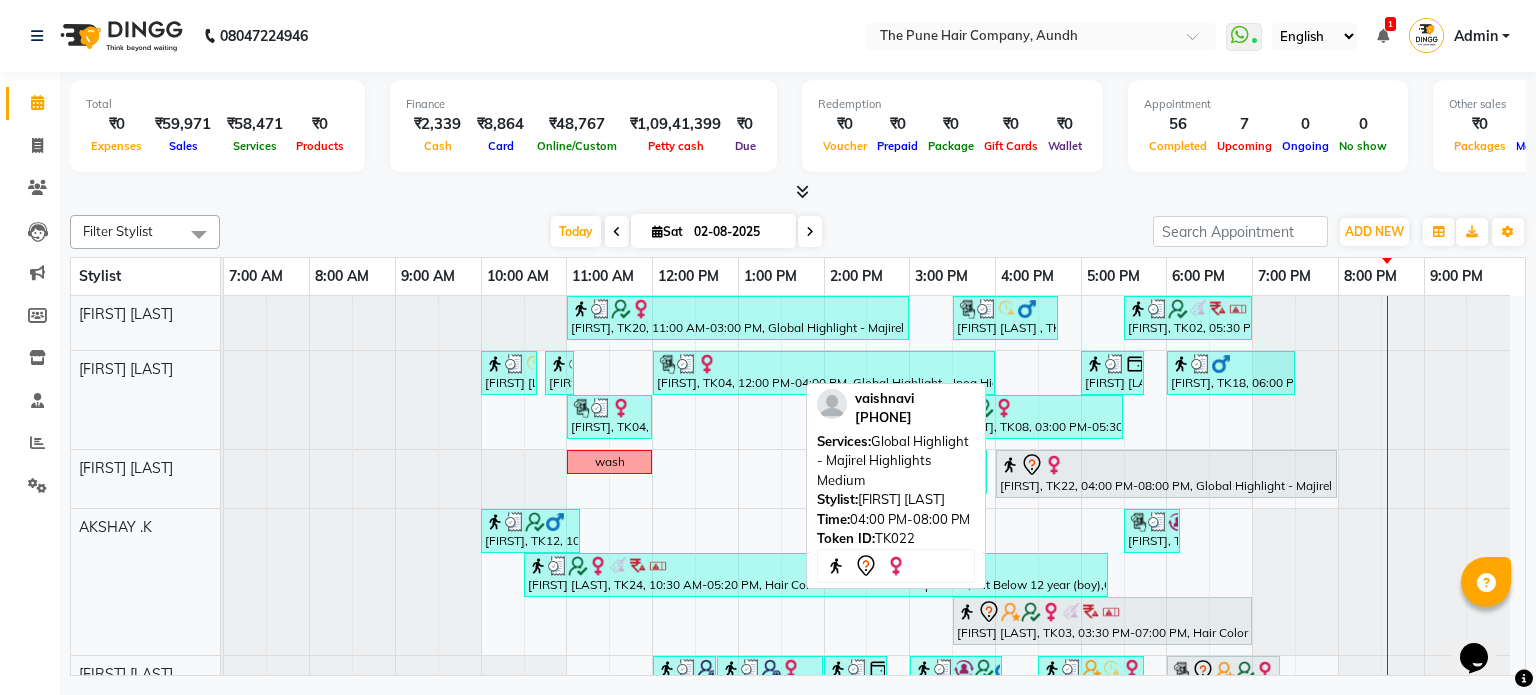 click at bounding box center [1166, 465] 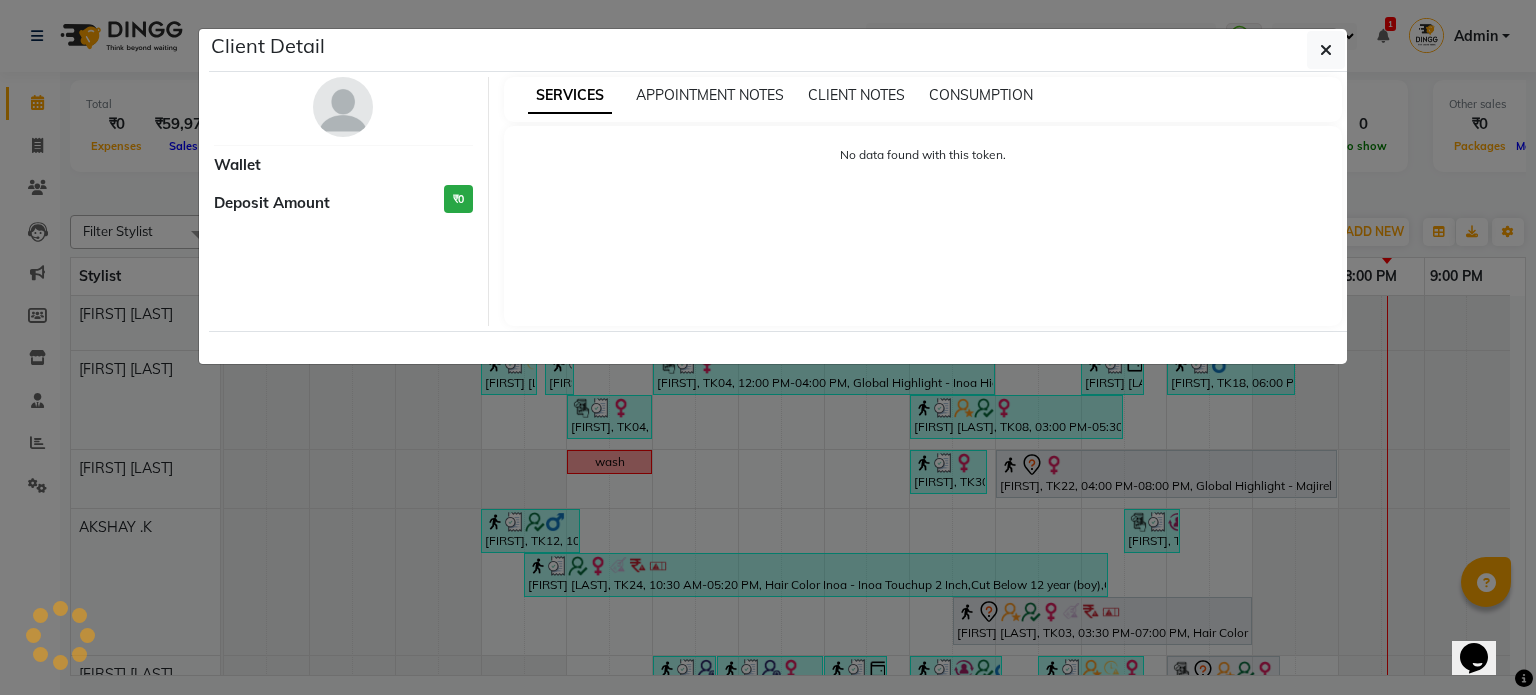 select on "7" 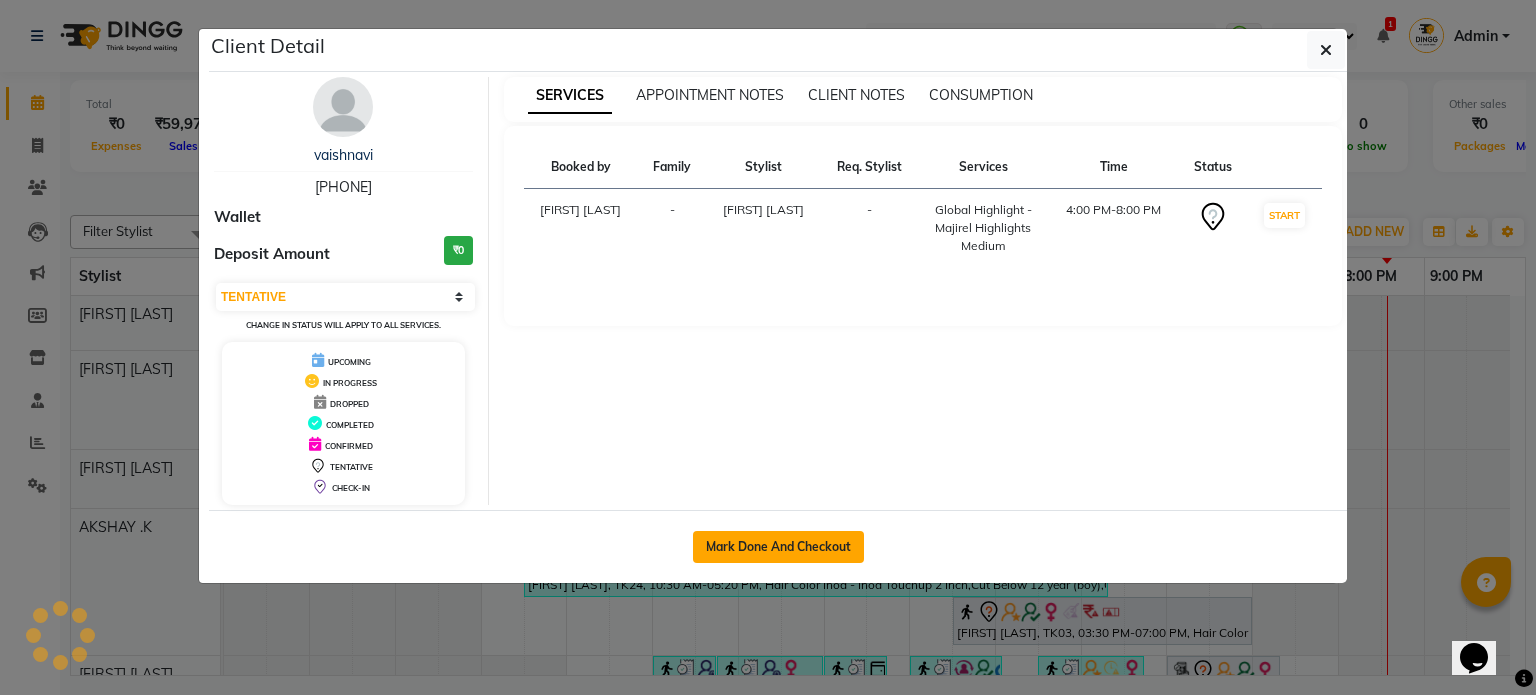 click on "Mark Done And Checkout" 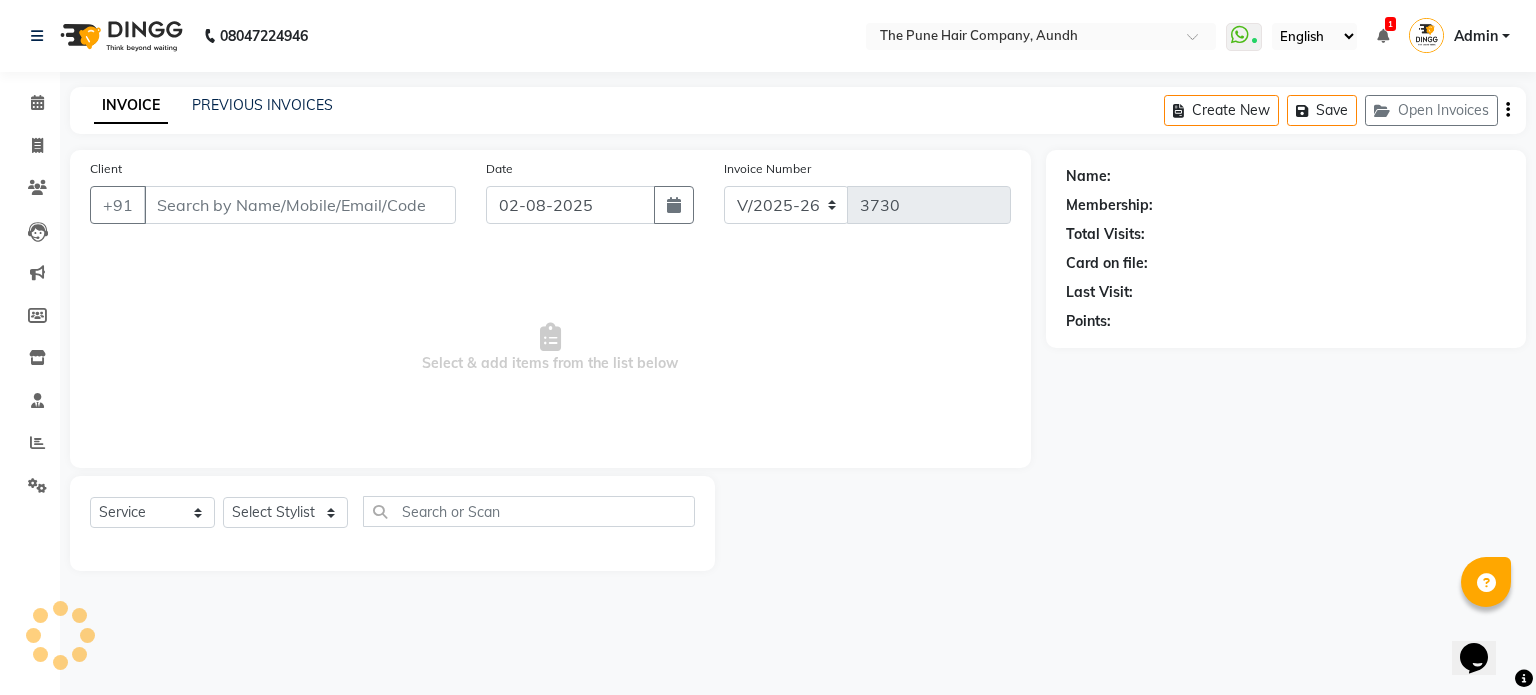 select on "3" 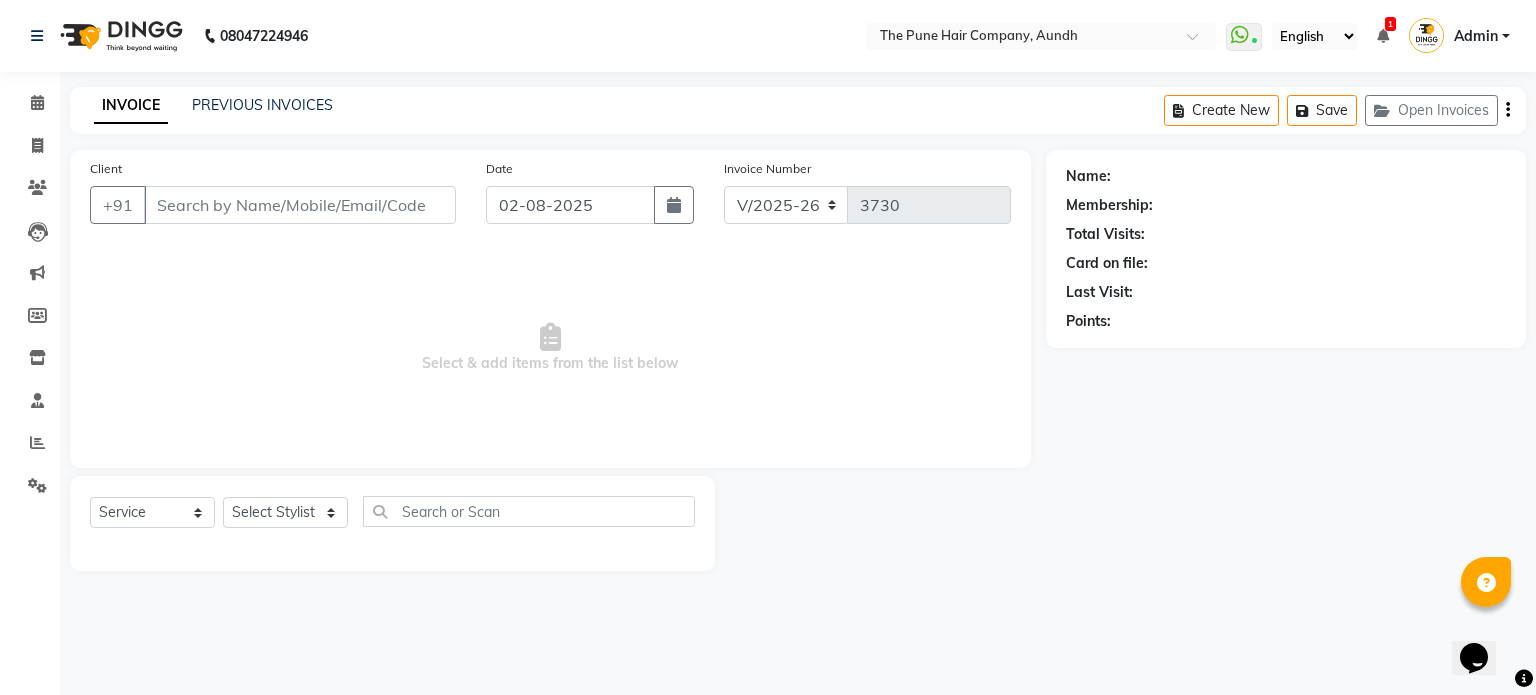 type on "[PHONE]" 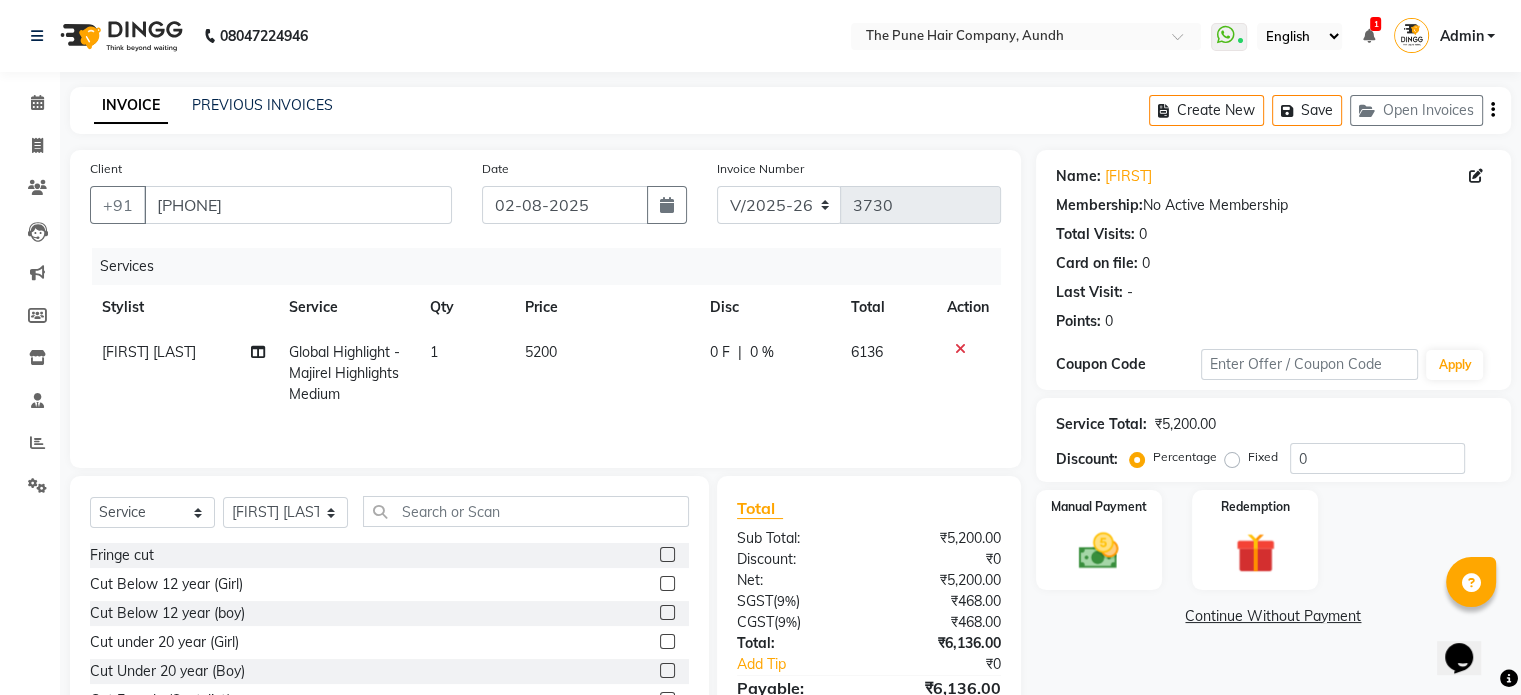 click on "Global Highlight - Majirel Highlights Medium" 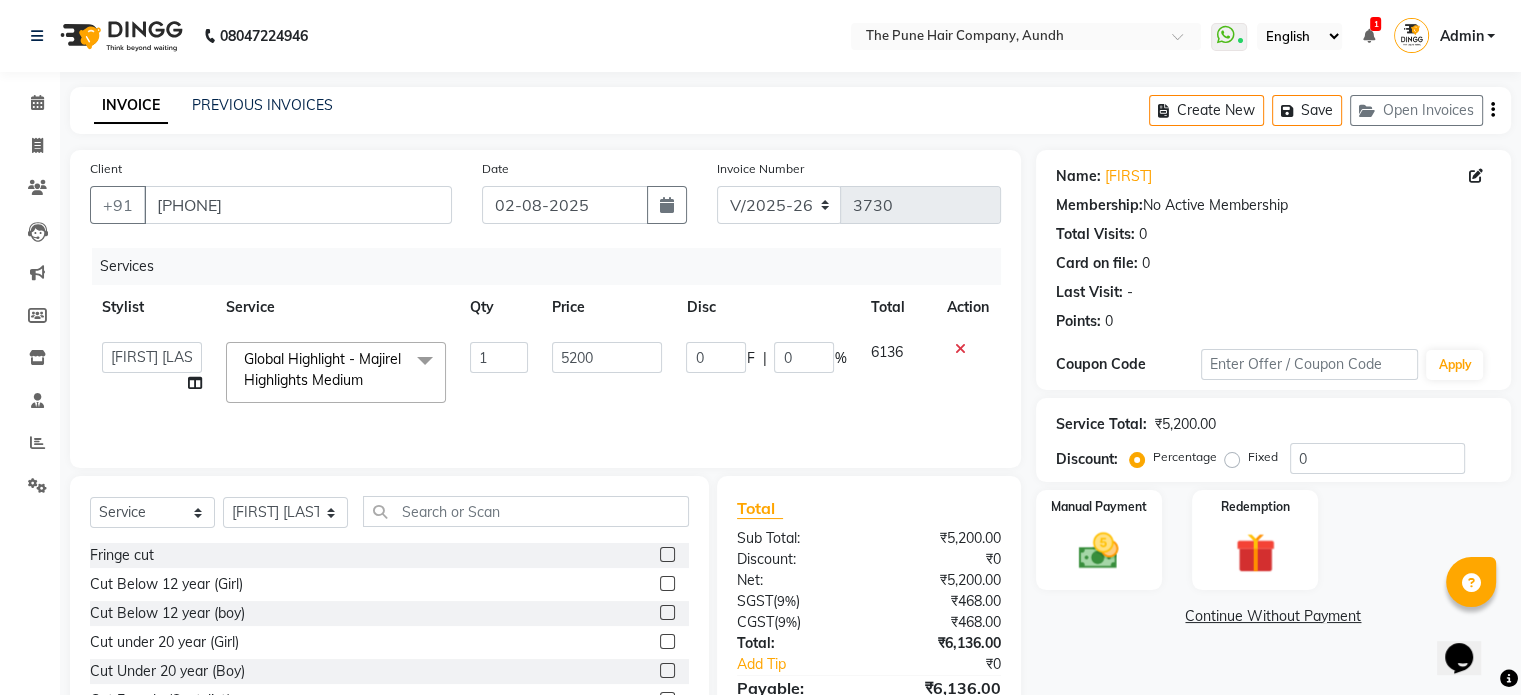 click on "x" 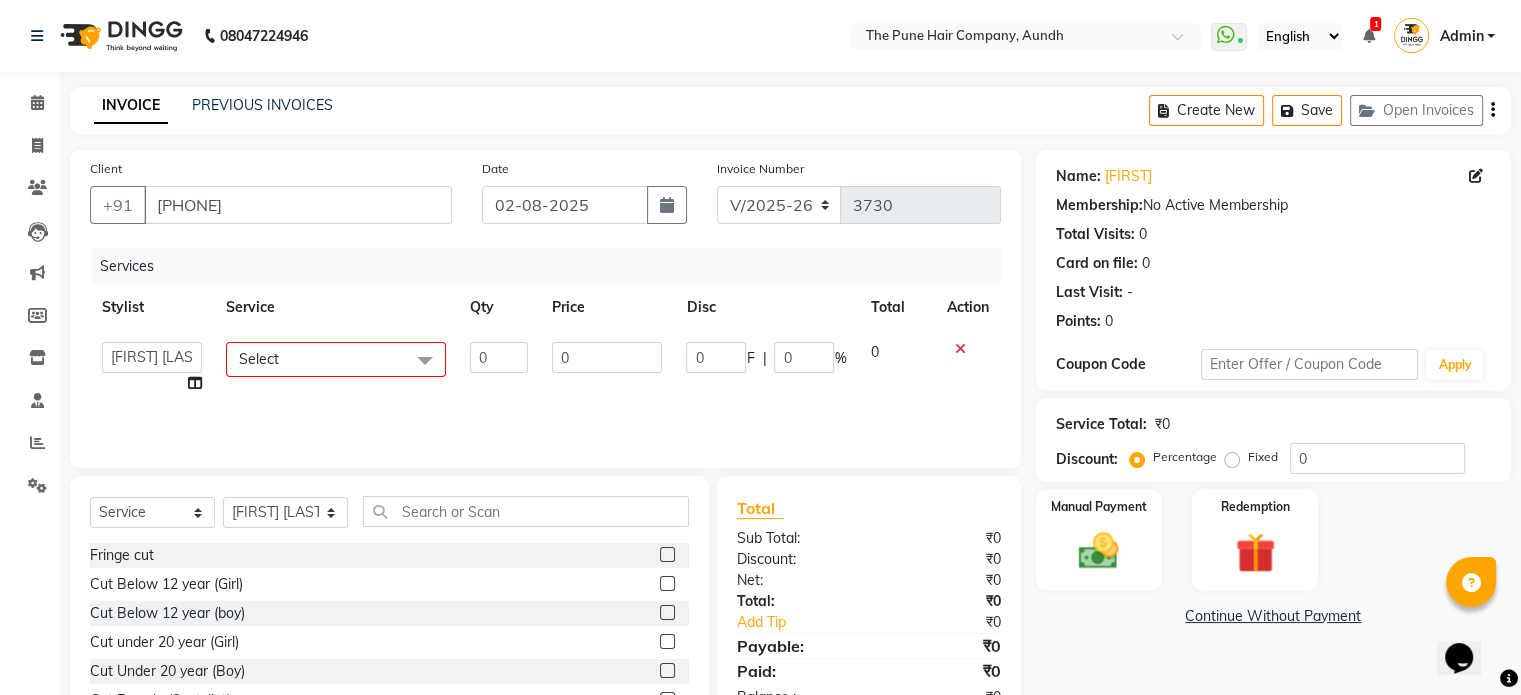 click on "Select" 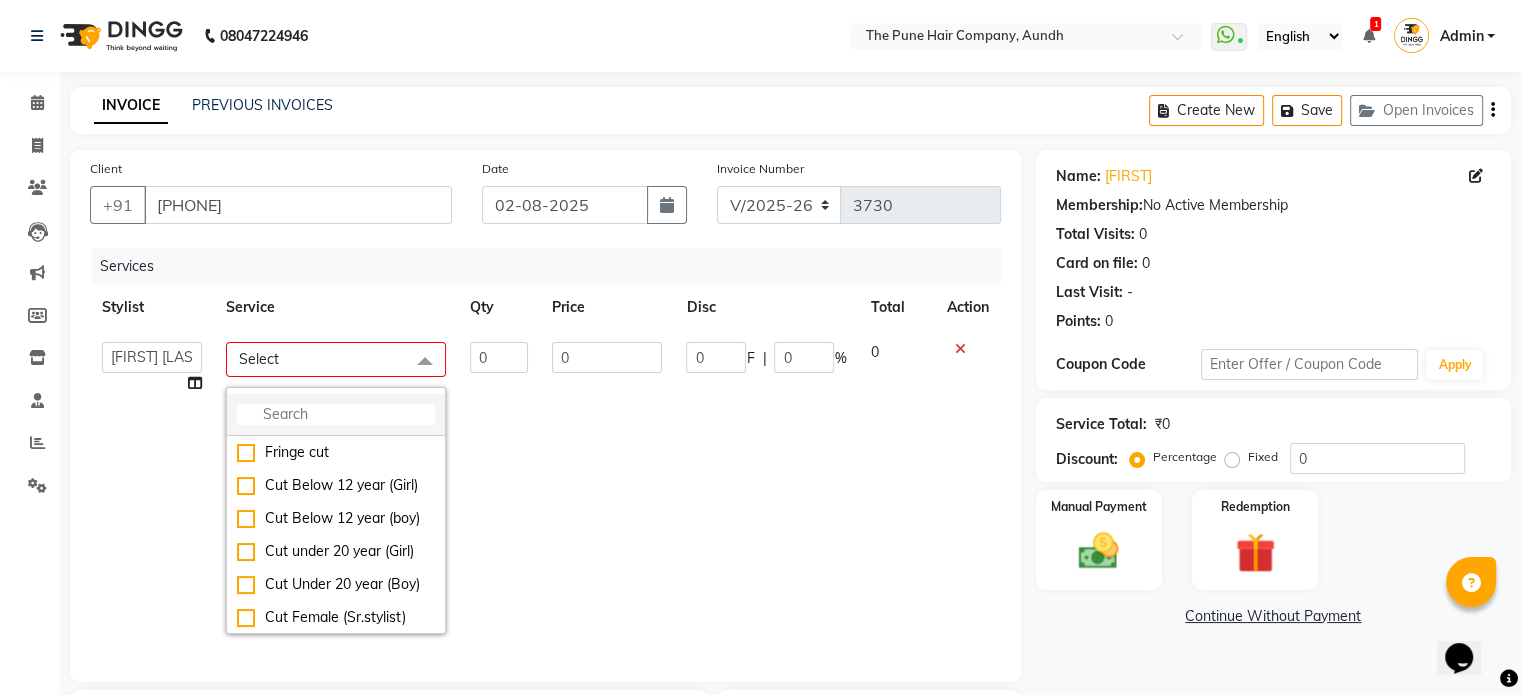 click 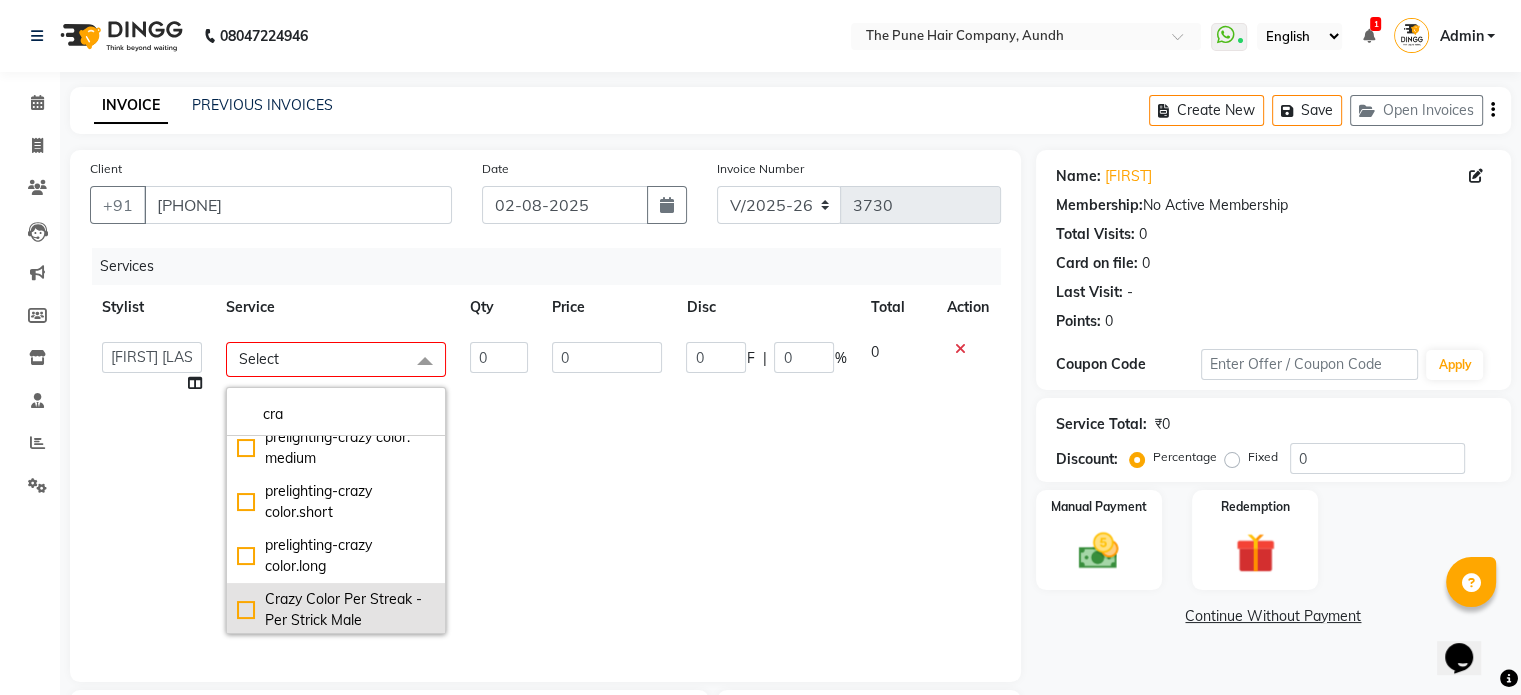 scroll, scrollTop: 0, scrollLeft: 0, axis: both 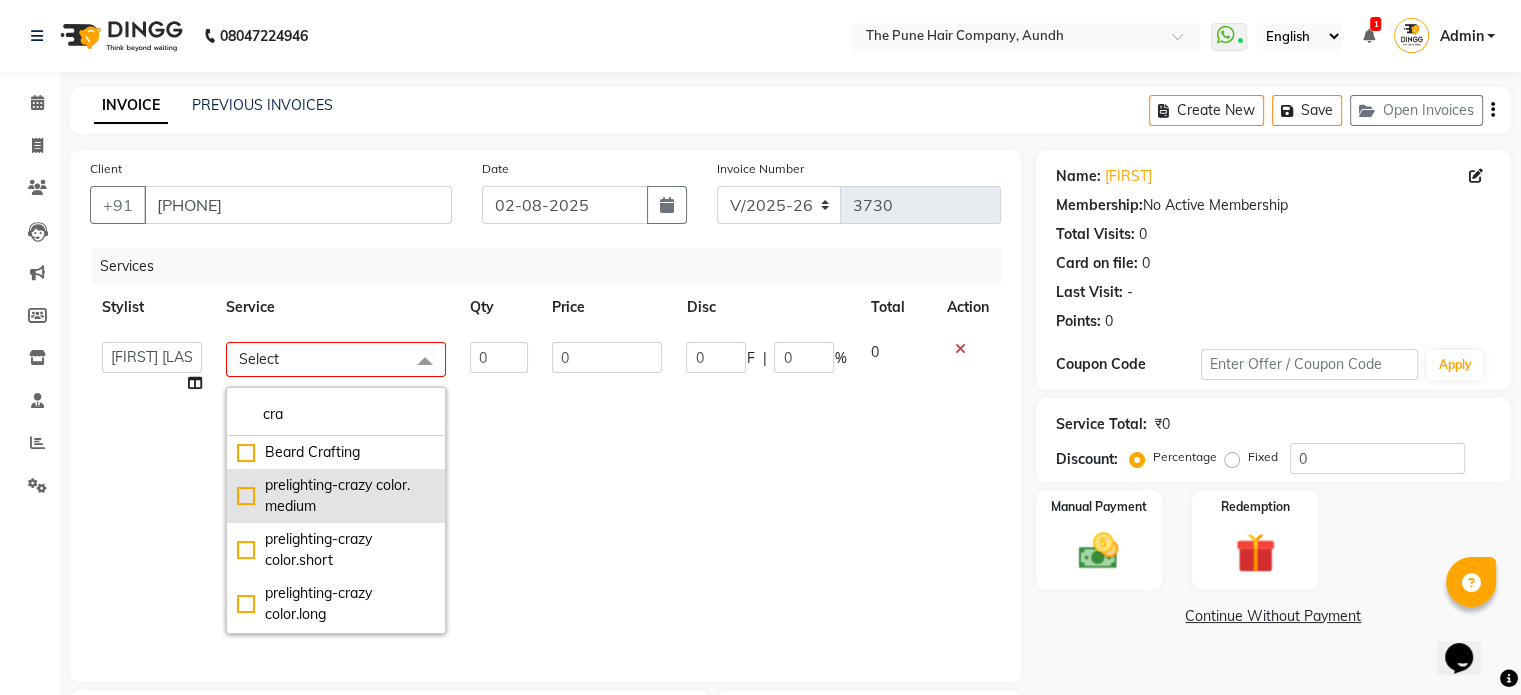 type on "cra" 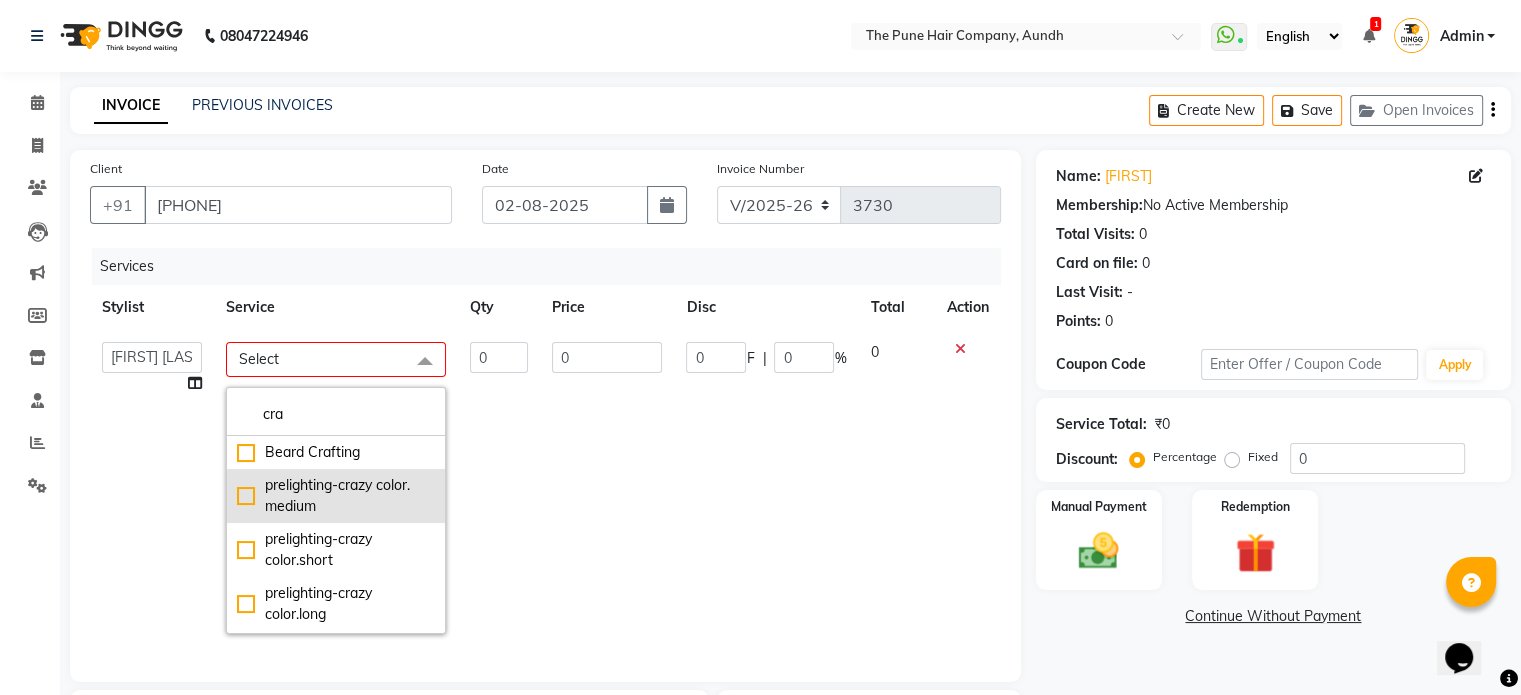click on "prelighting-crazy color. medium" 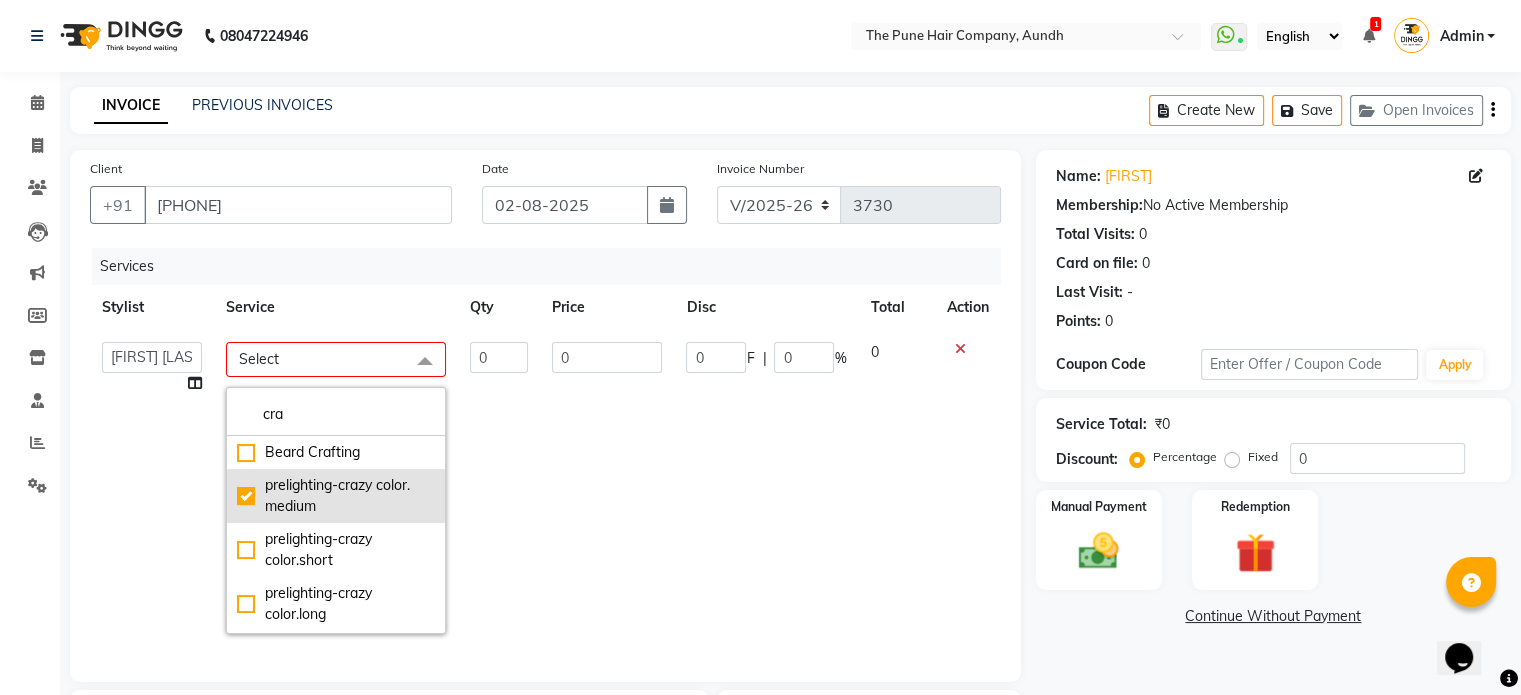 checkbox on "true" 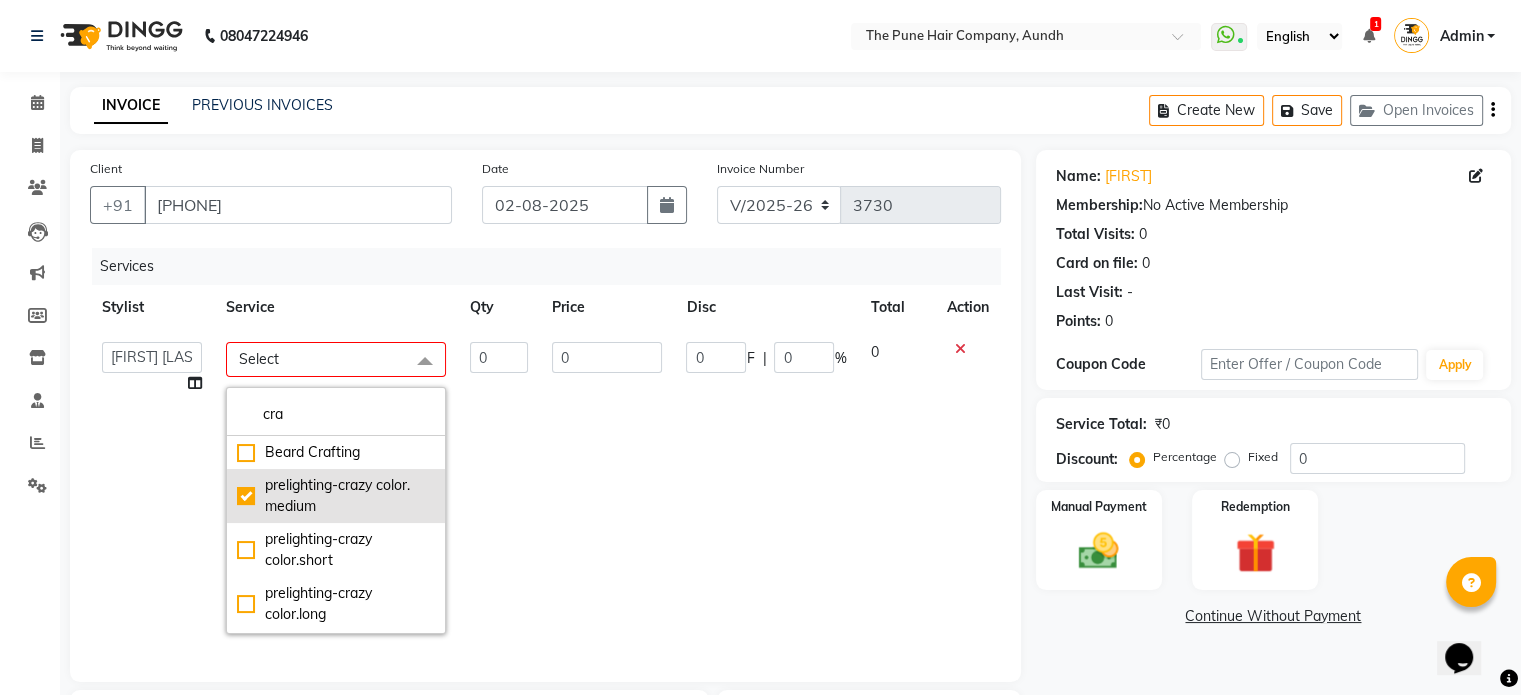 type on "1" 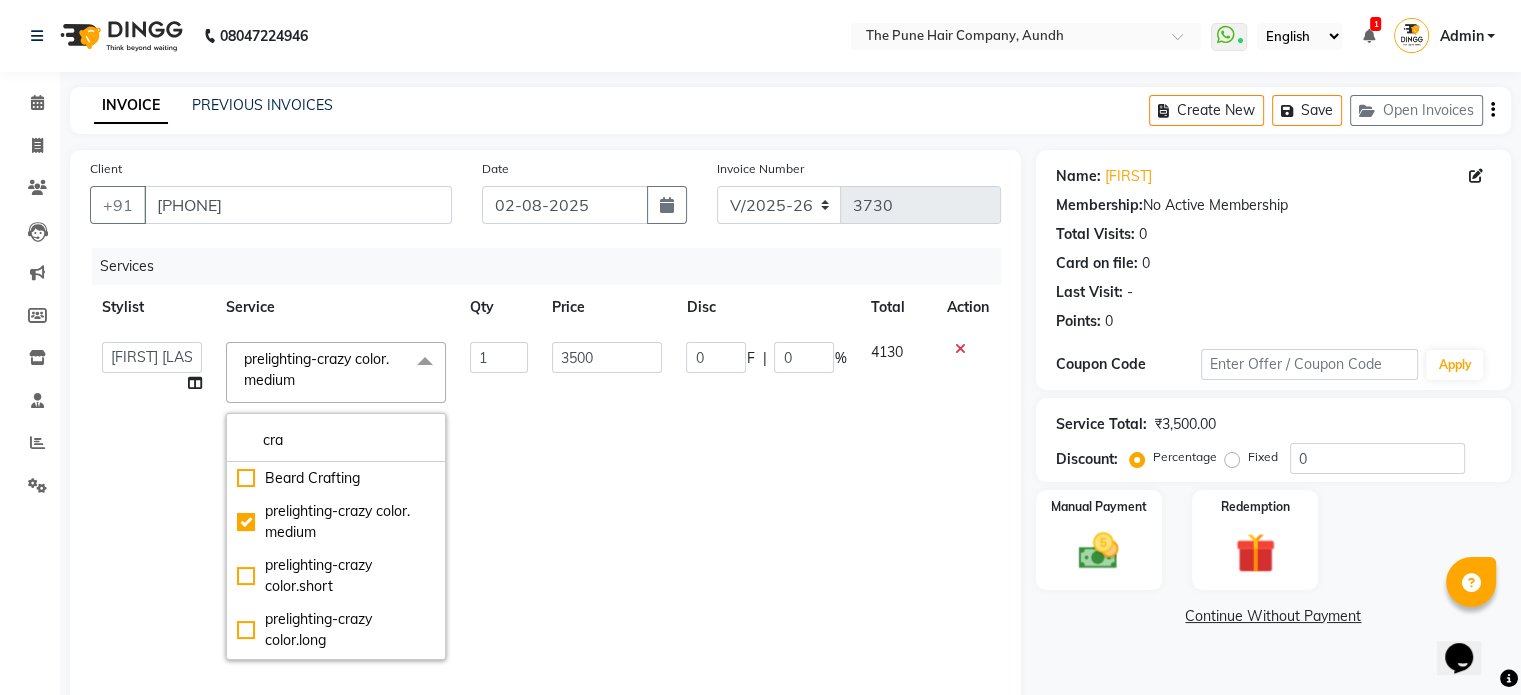 click on "0 F | 0 %" 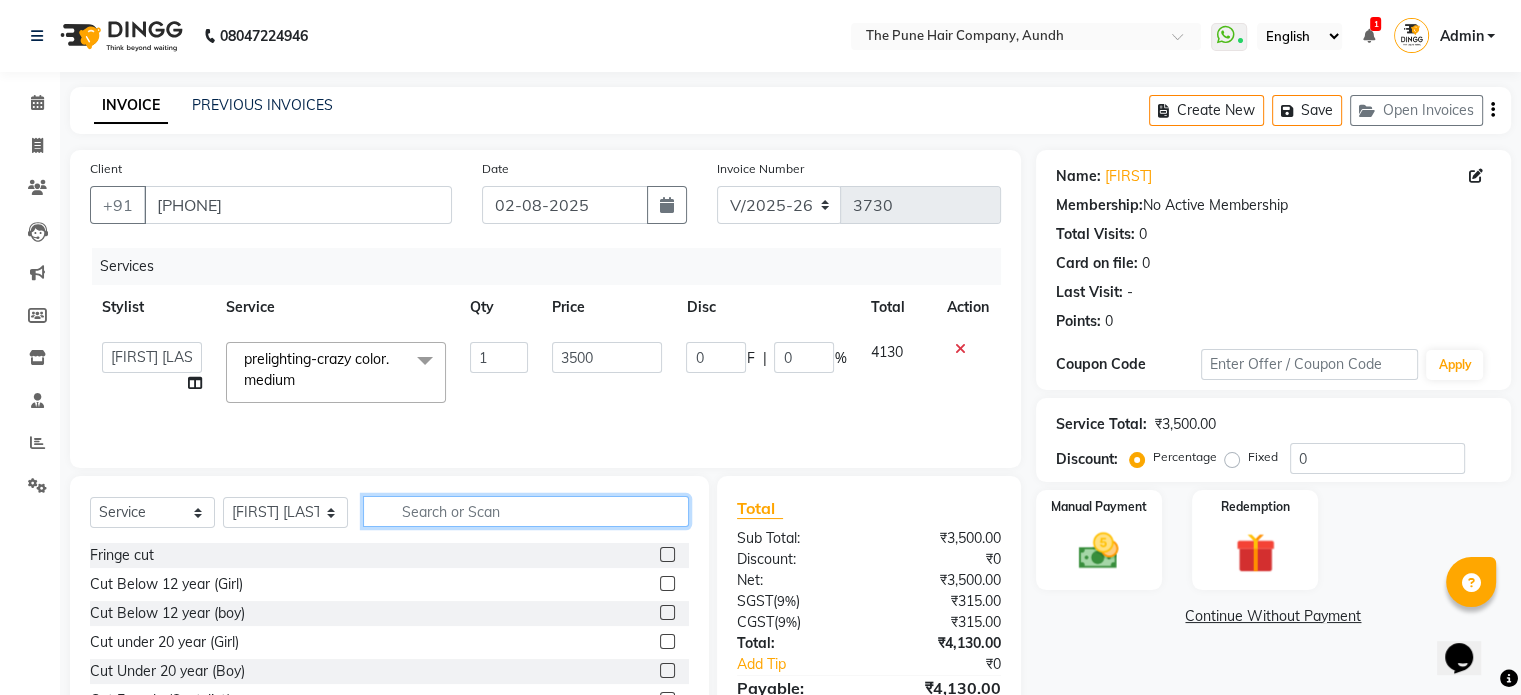 click 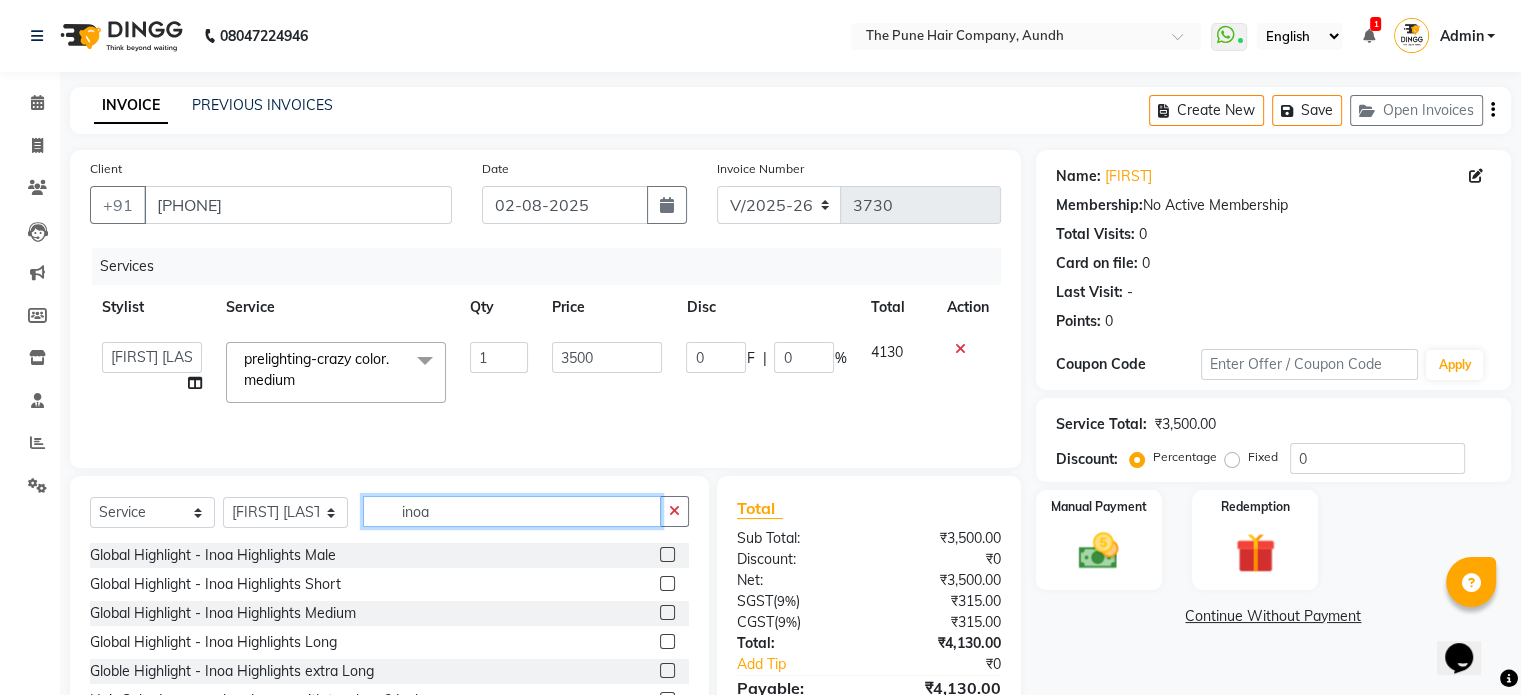 type on "inoa" 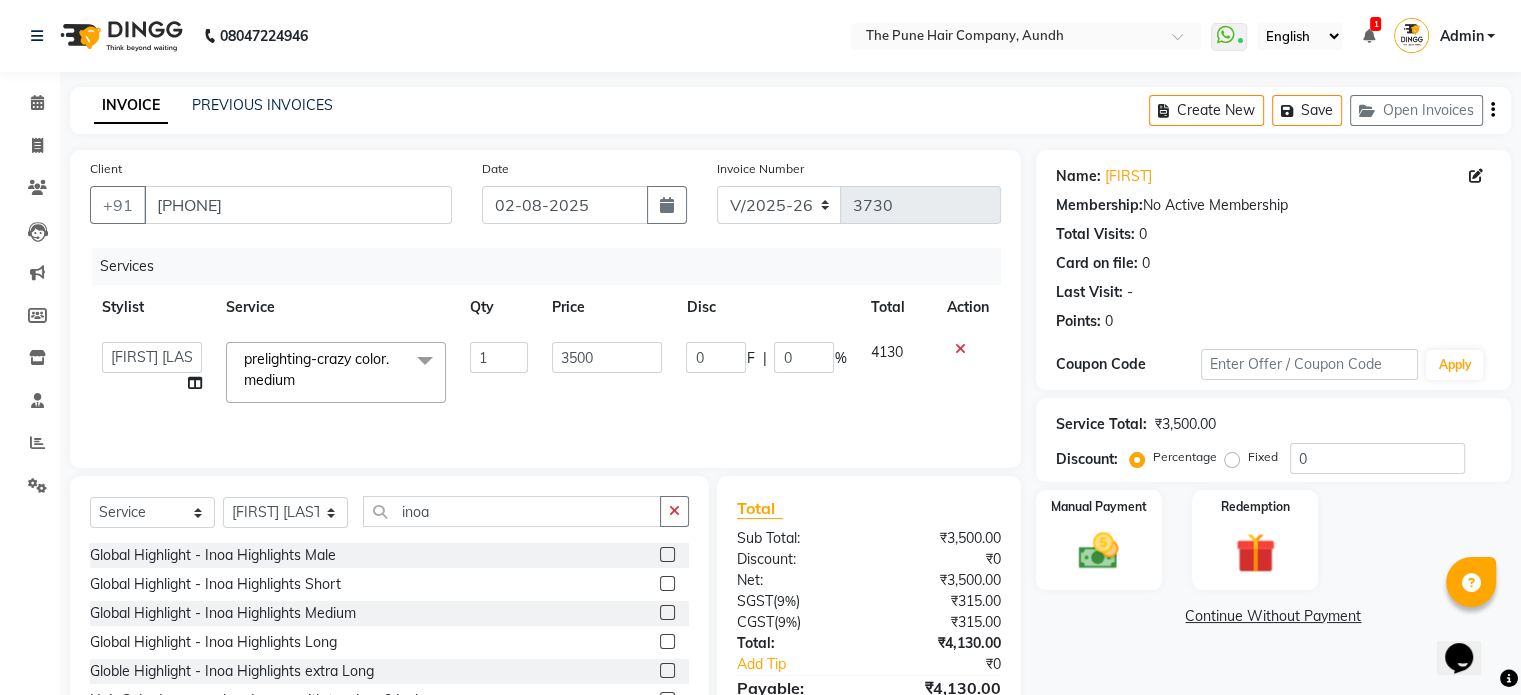 click 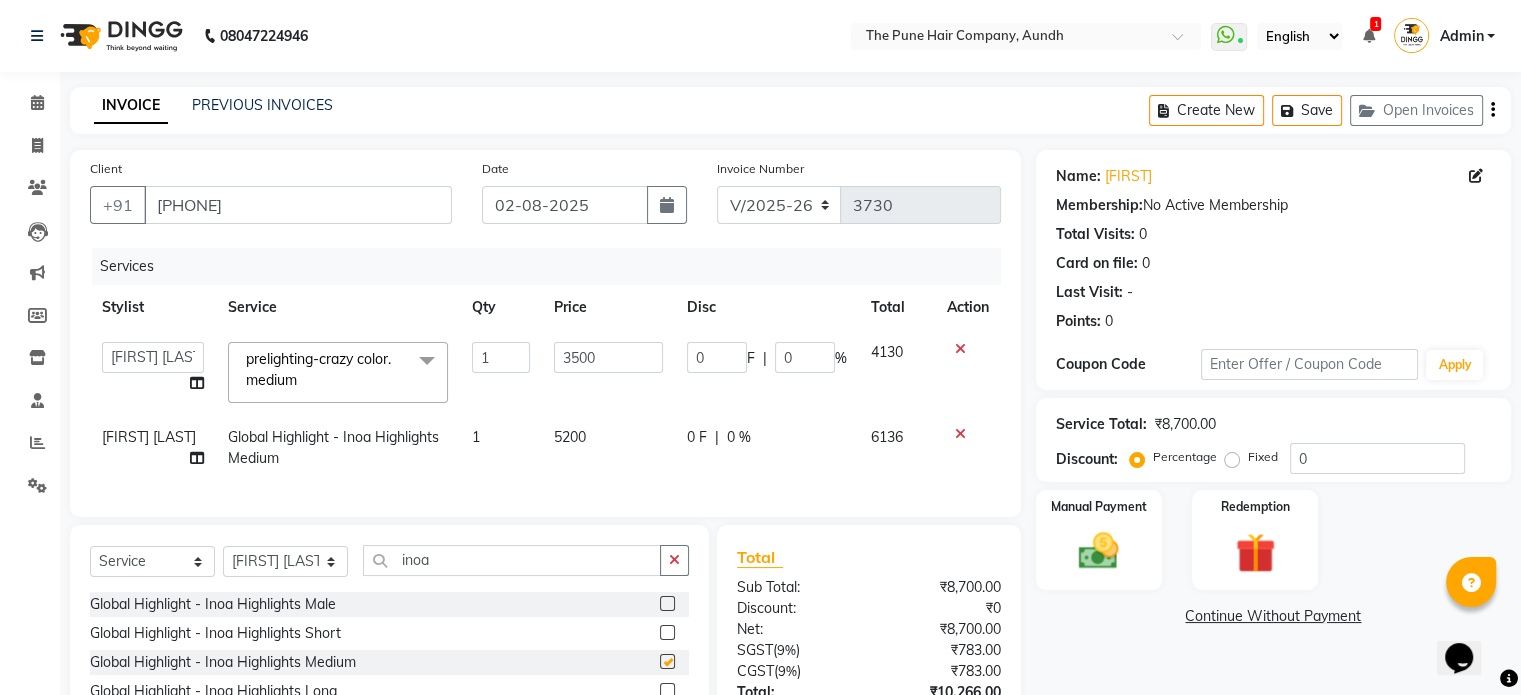 checkbox on "false" 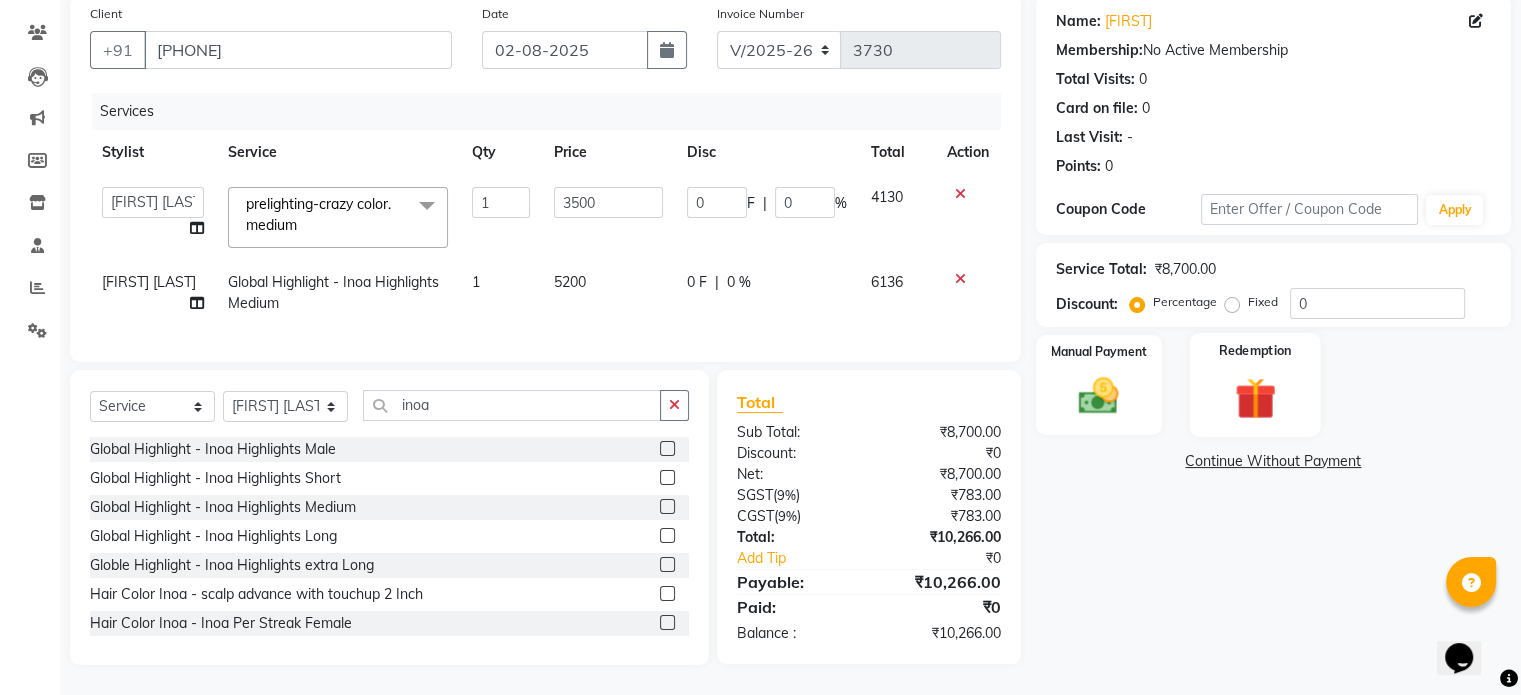 scroll, scrollTop: 170, scrollLeft: 0, axis: vertical 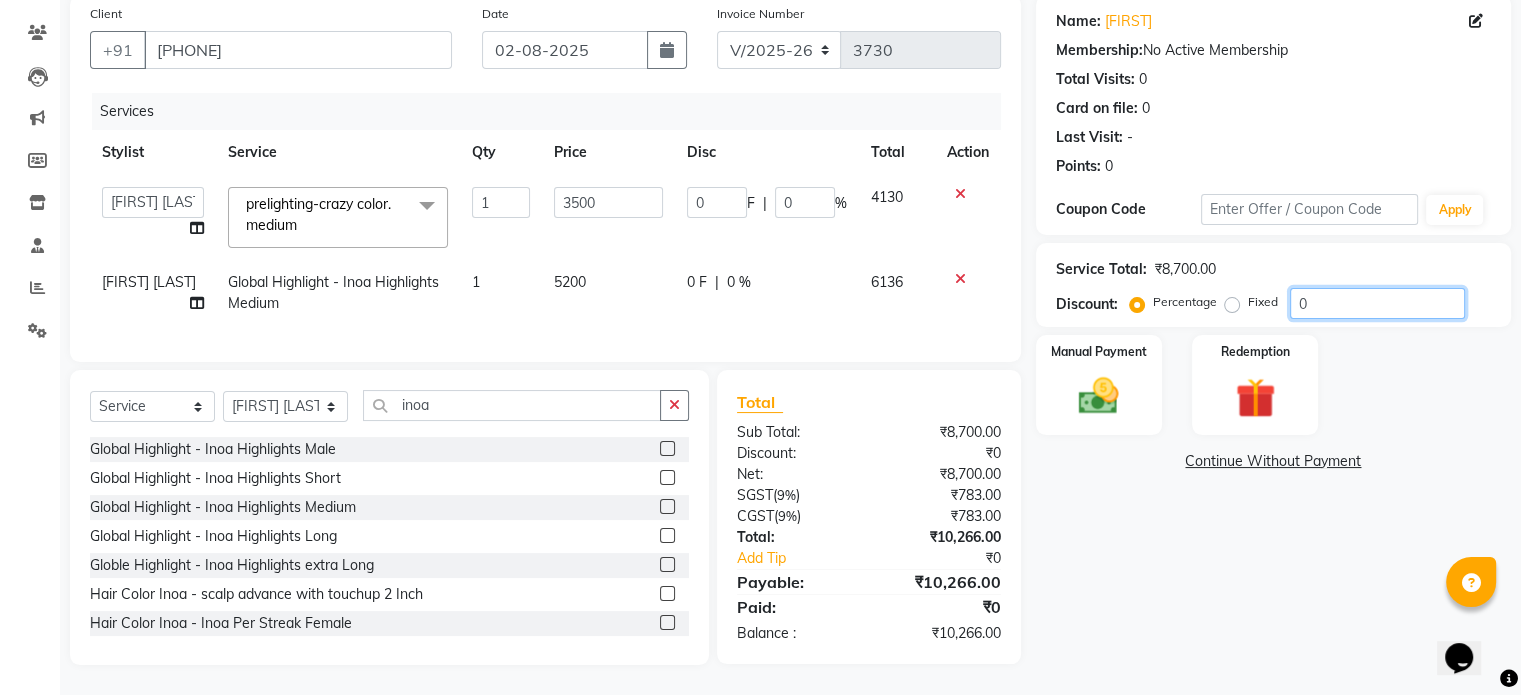 click on "0" 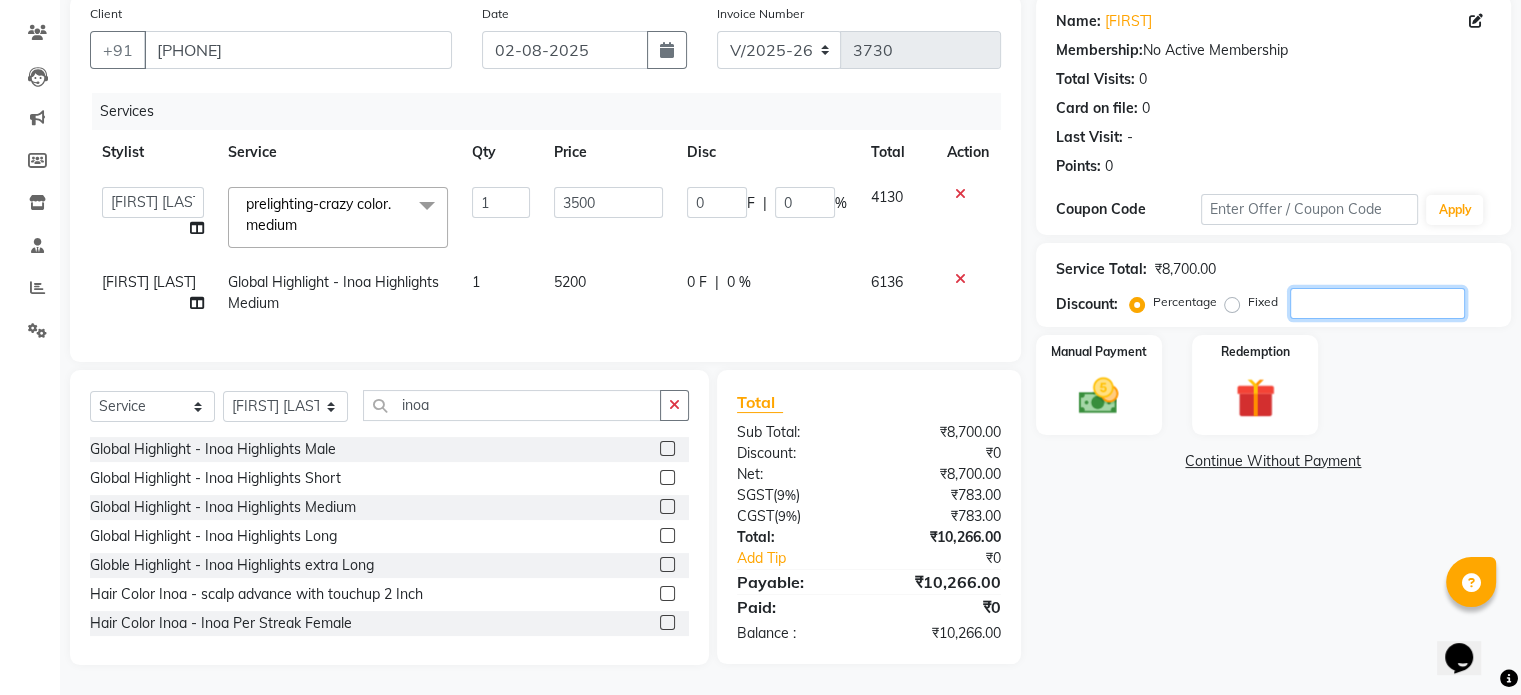 type on "2" 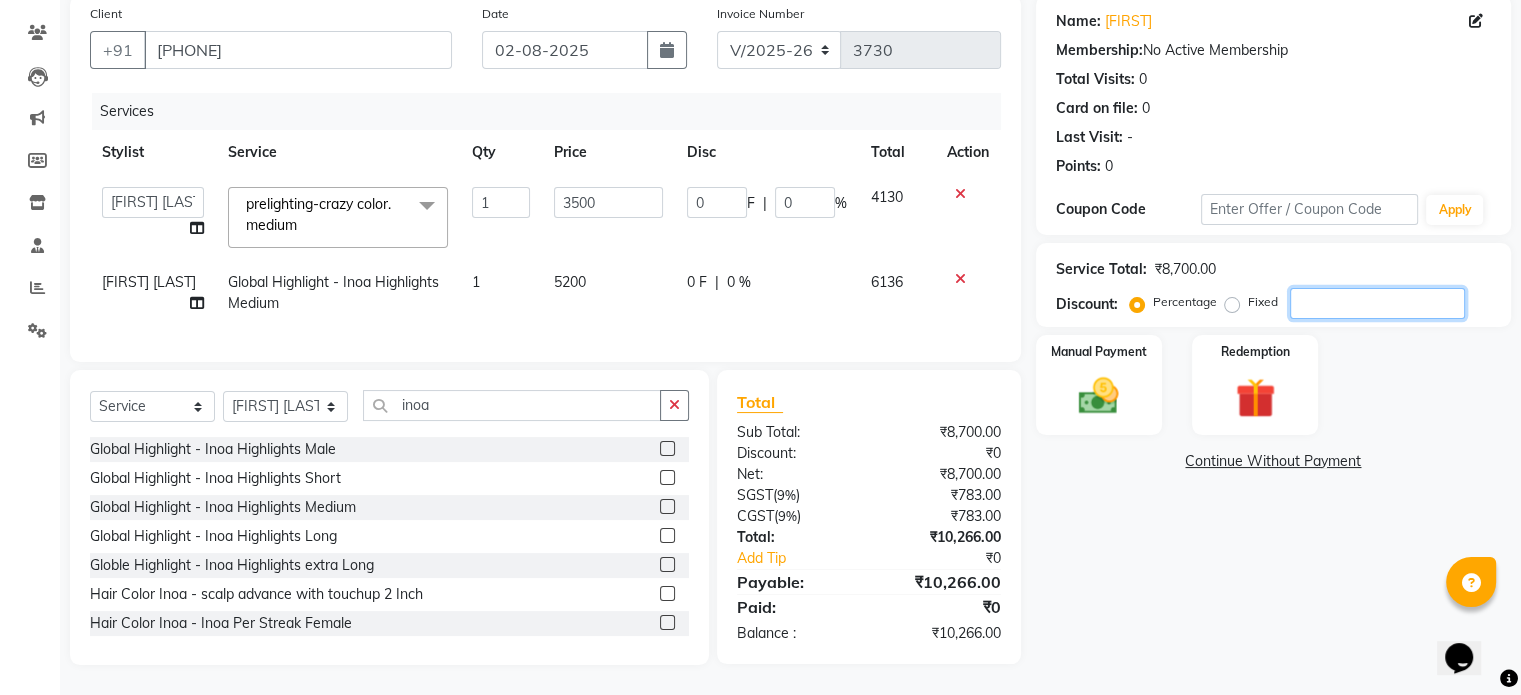 type on "70" 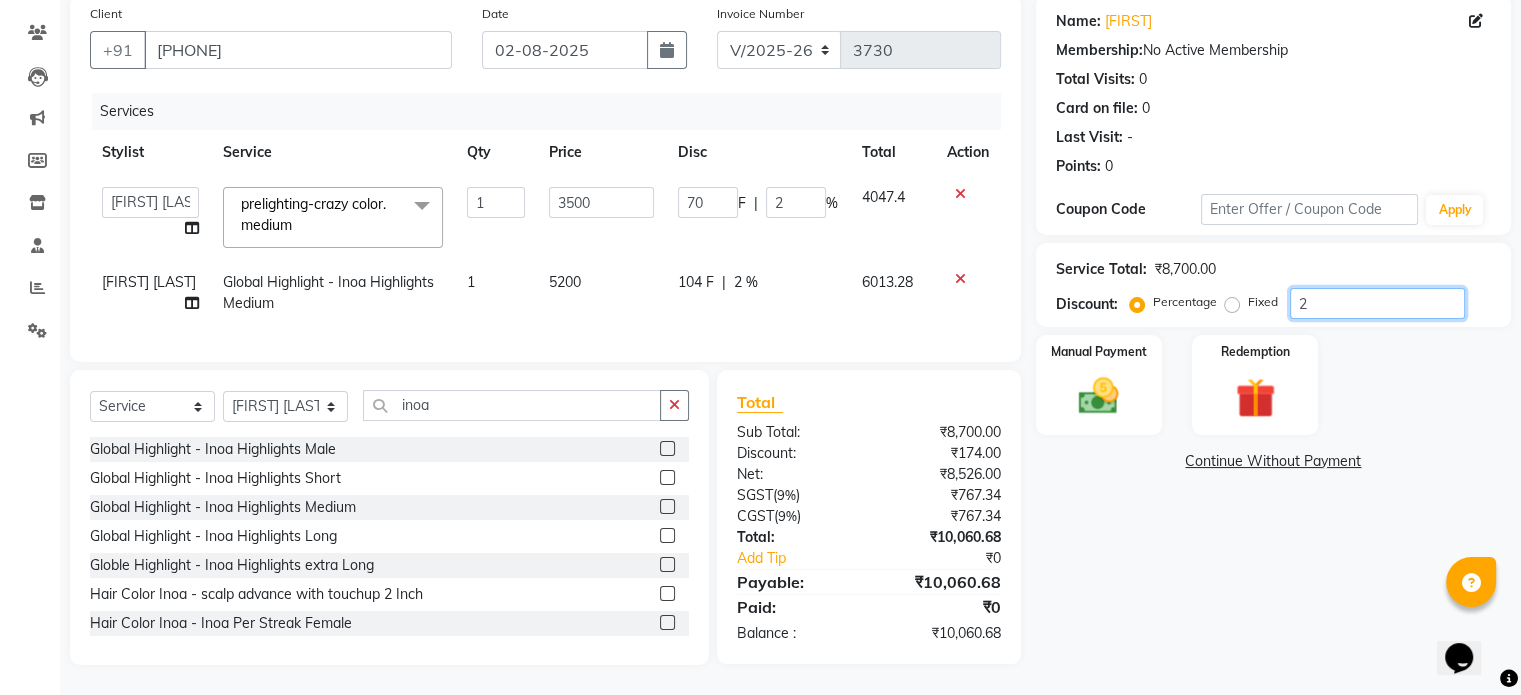 type on "20" 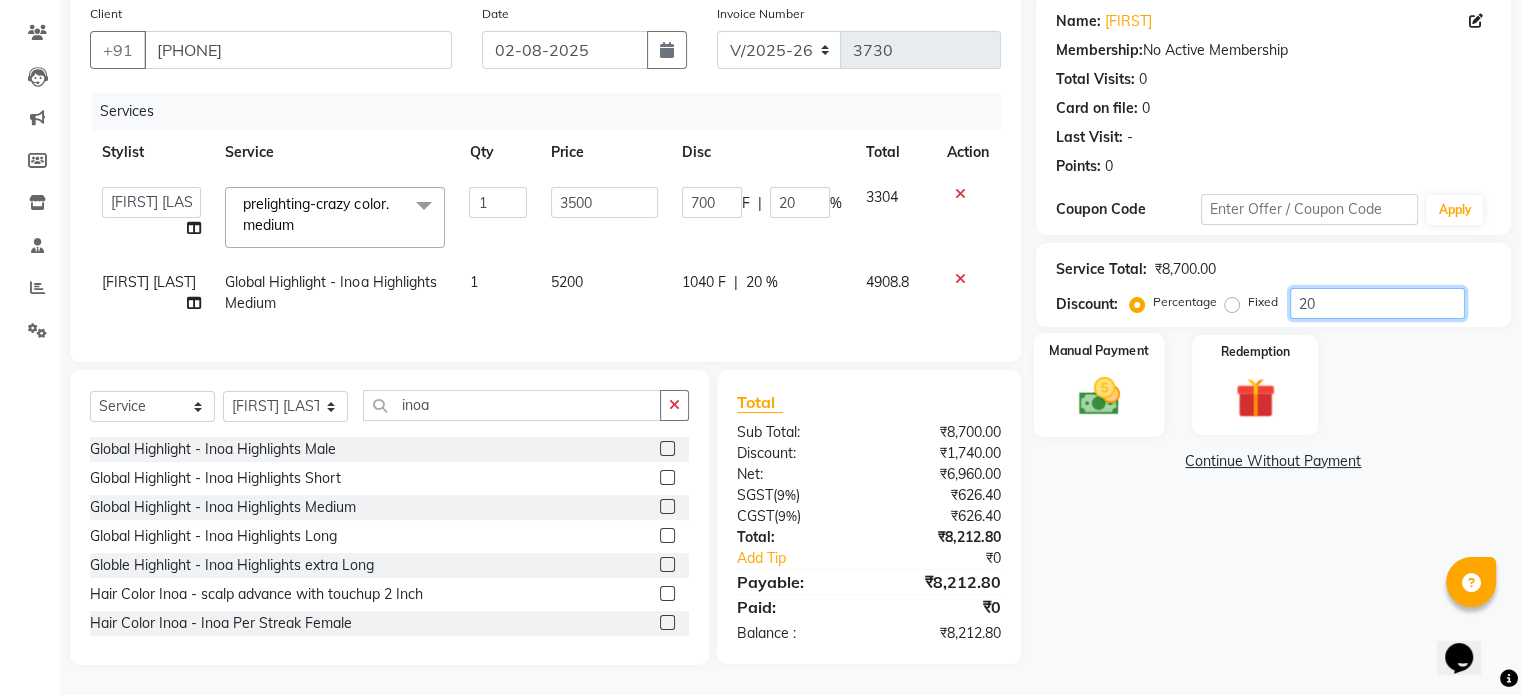 type on "20" 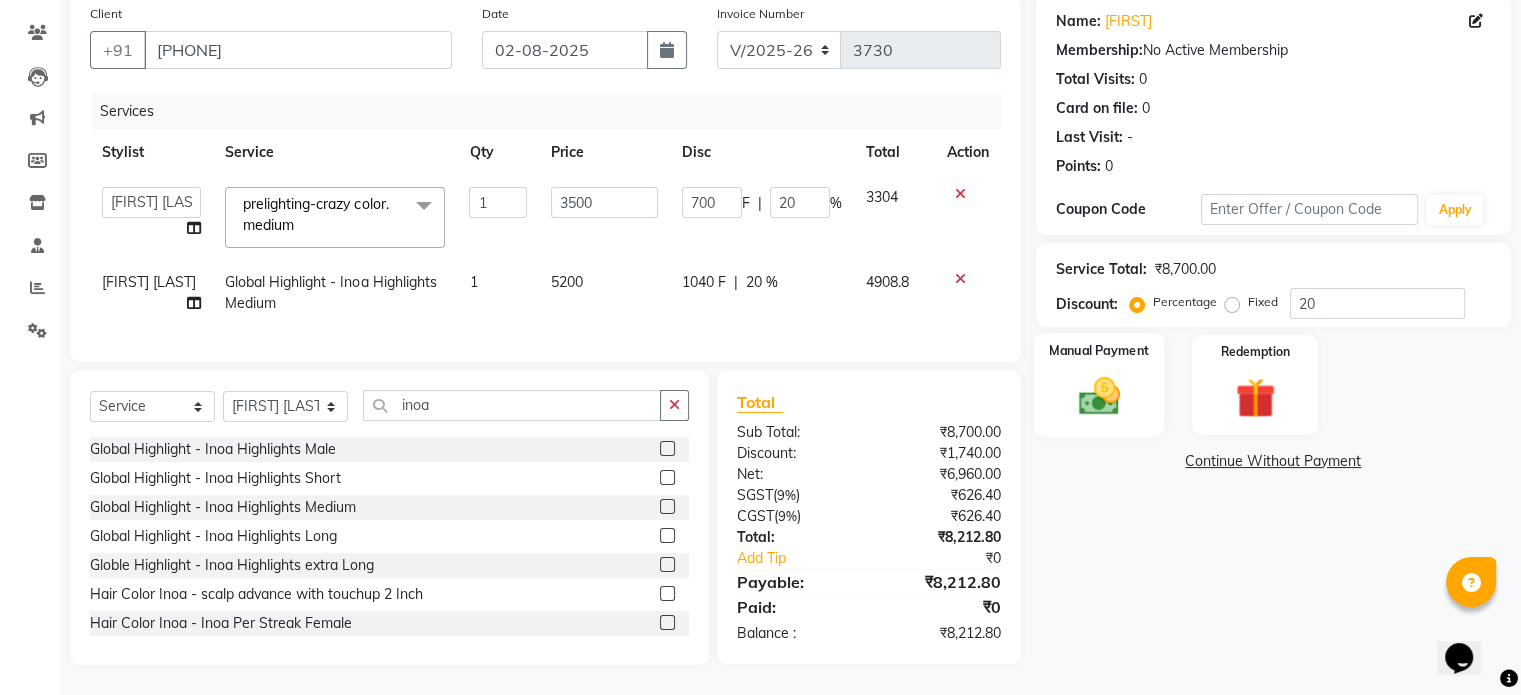 click 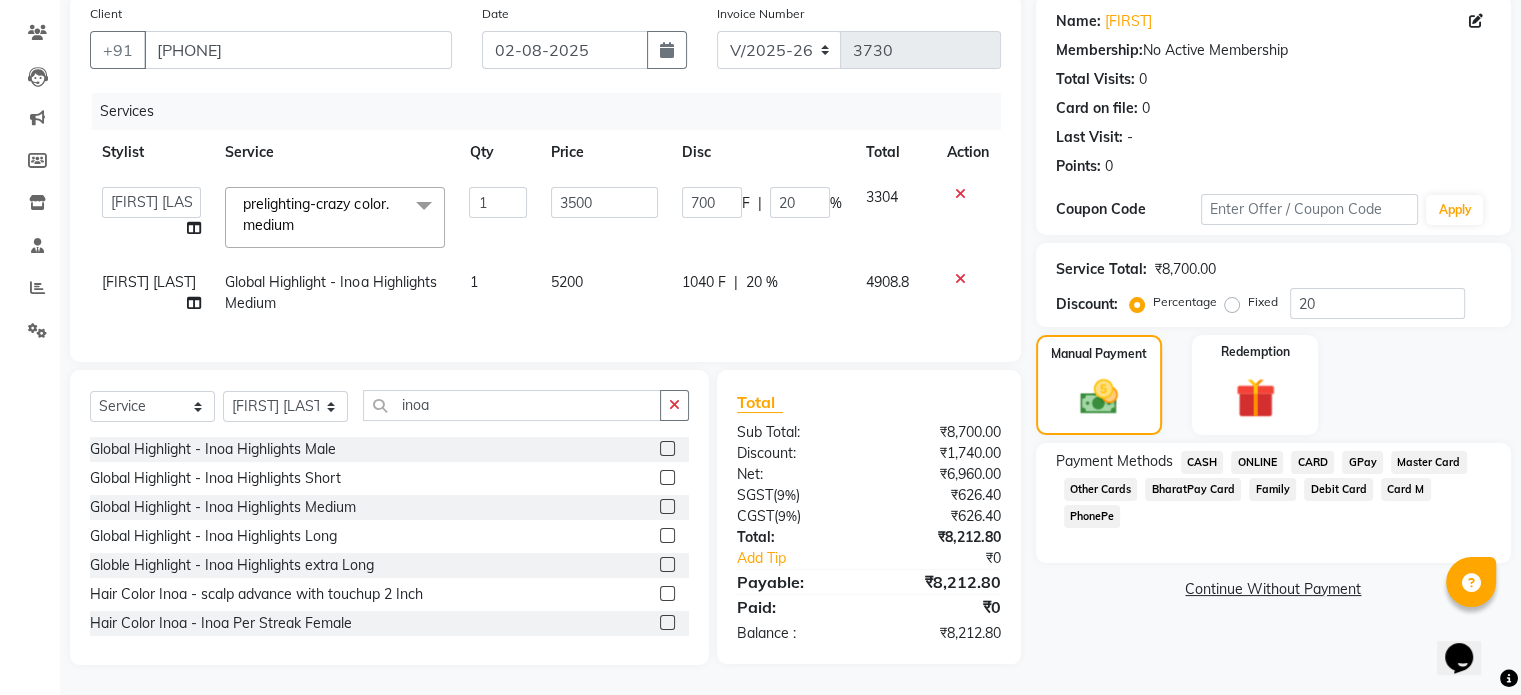 click on "CARD" 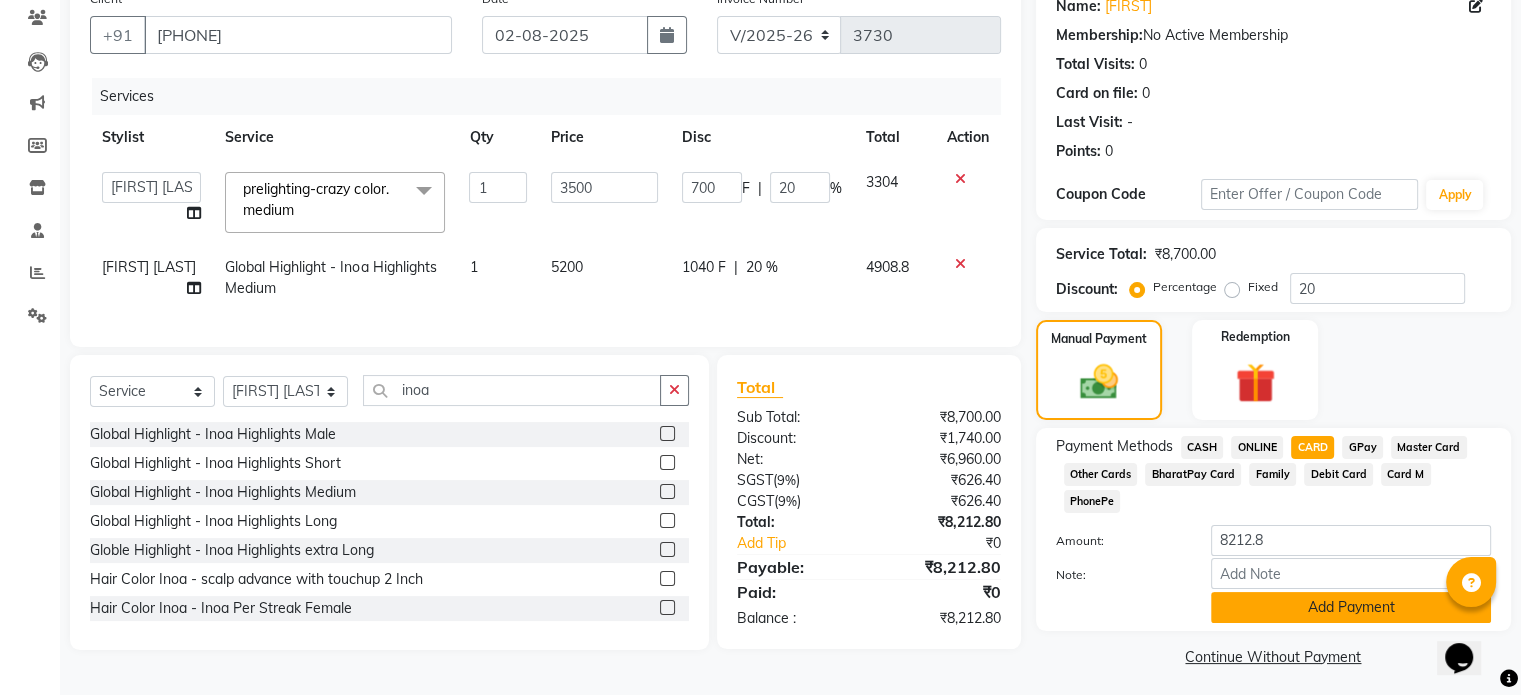 click on "Add Payment" 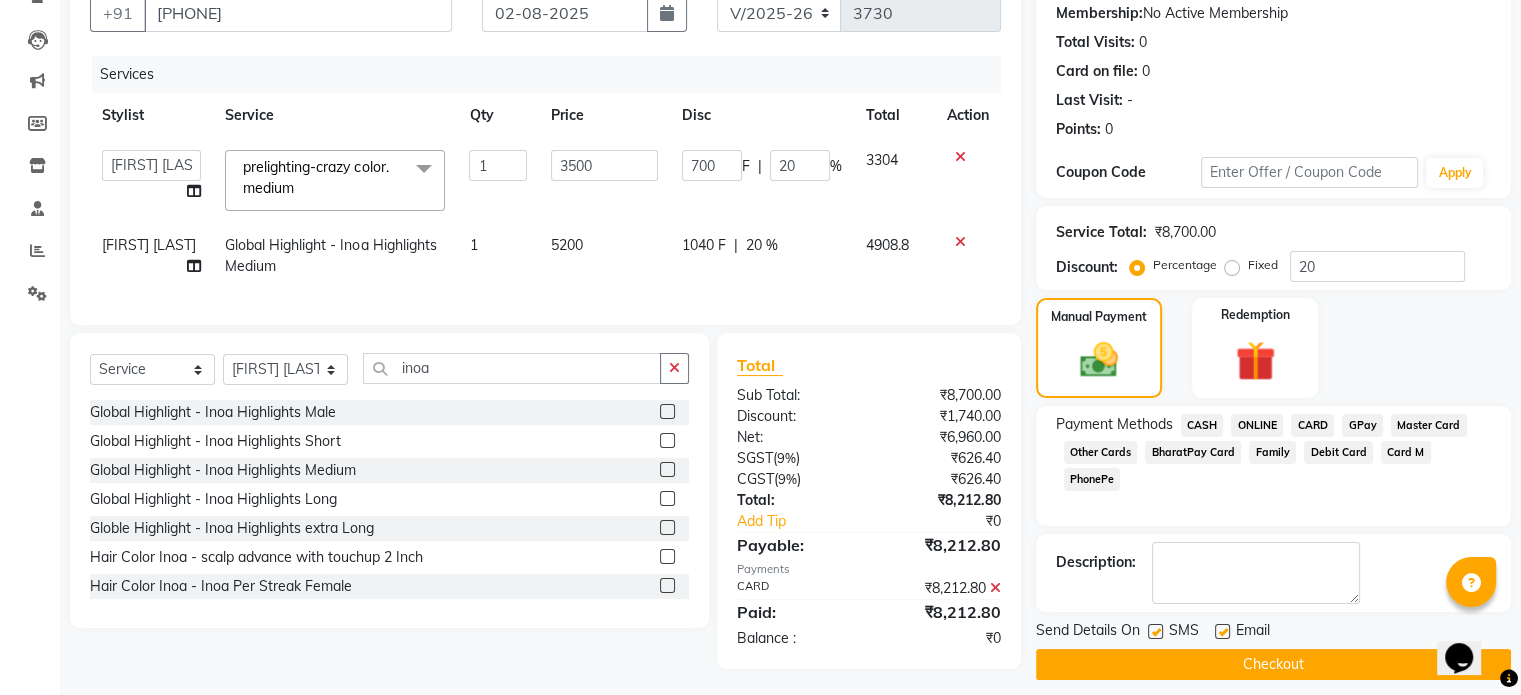 scroll, scrollTop: 211, scrollLeft: 0, axis: vertical 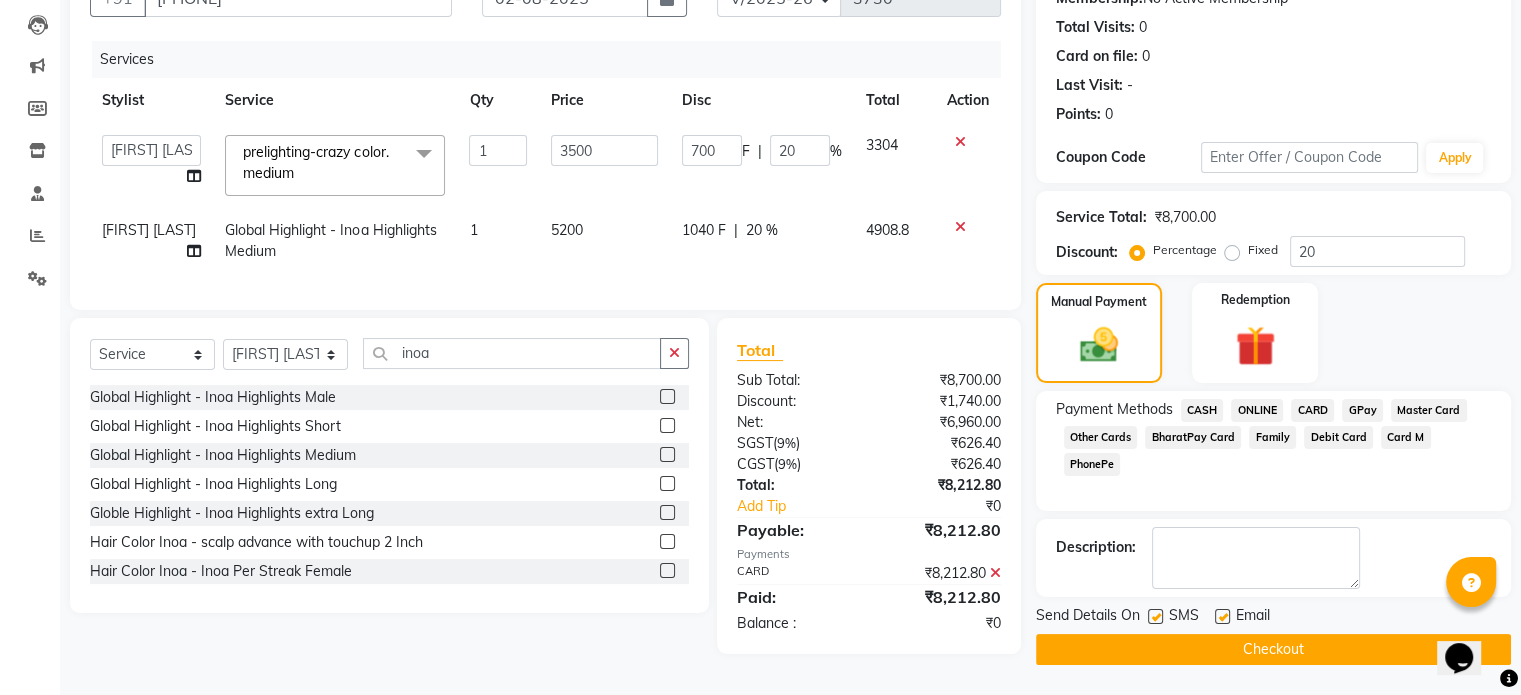 click on "Checkout" 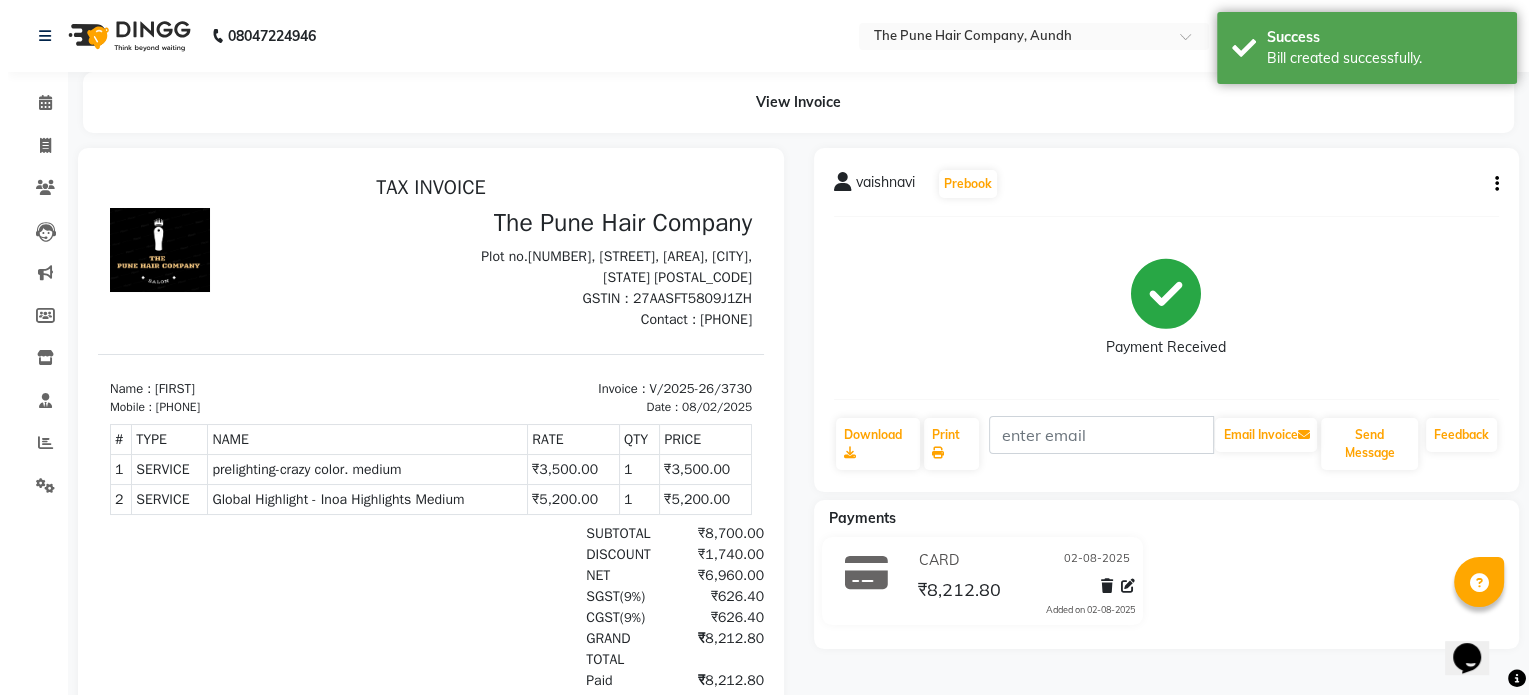 scroll, scrollTop: 0, scrollLeft: 0, axis: both 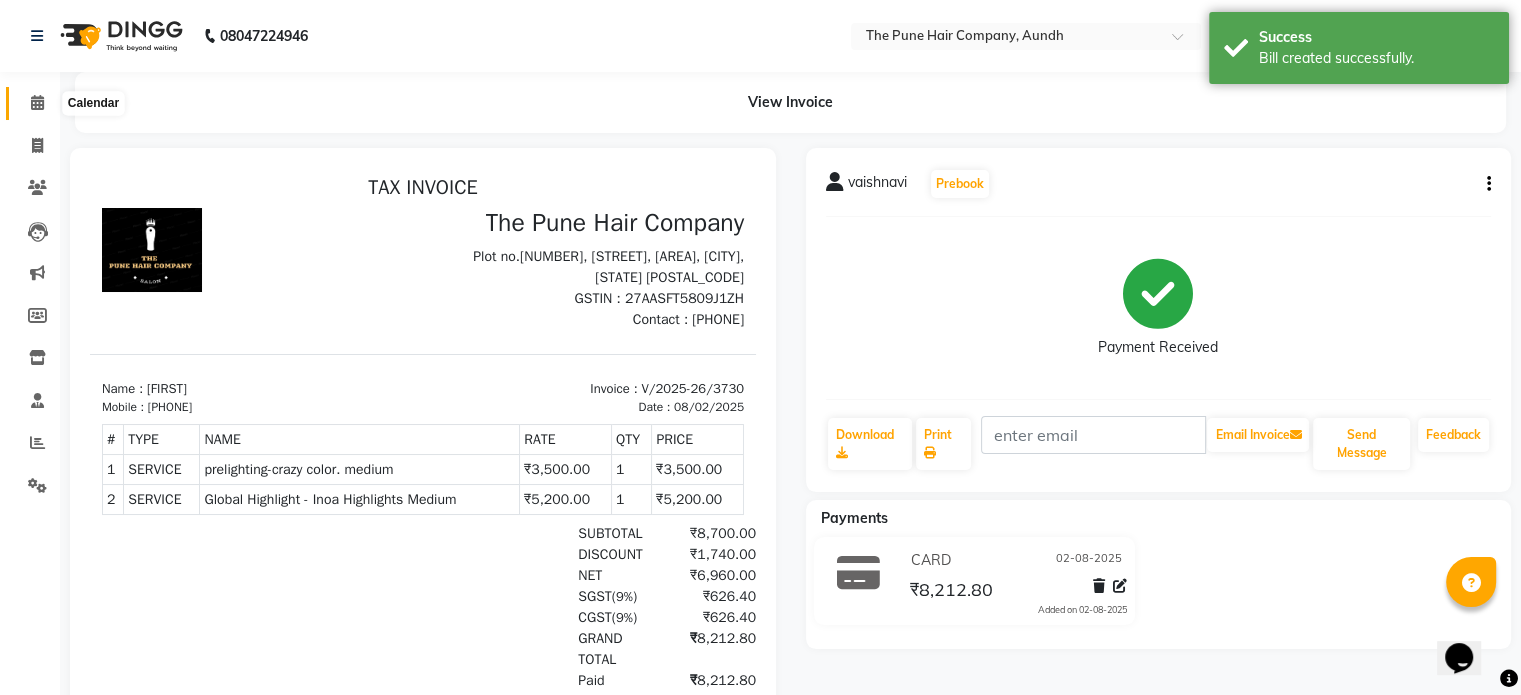 click 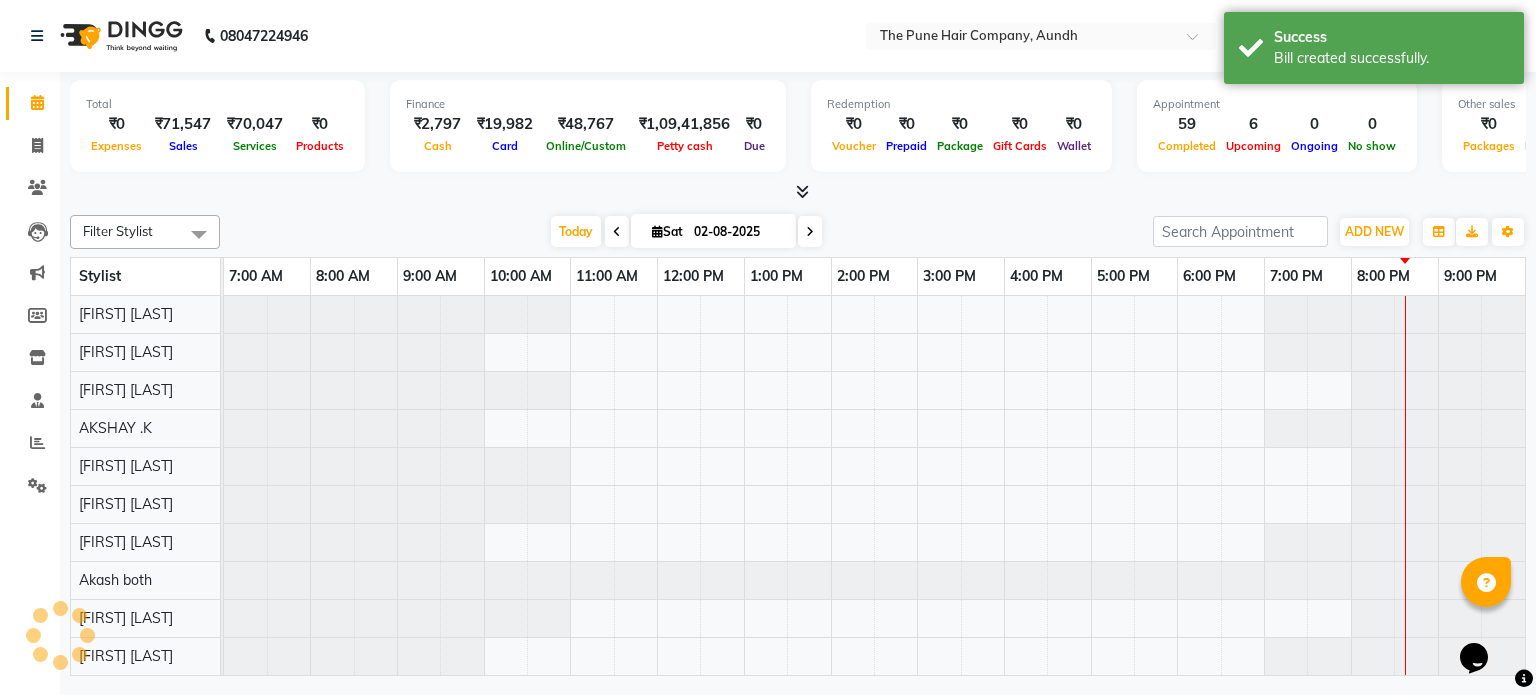 scroll, scrollTop: 0, scrollLeft: 0, axis: both 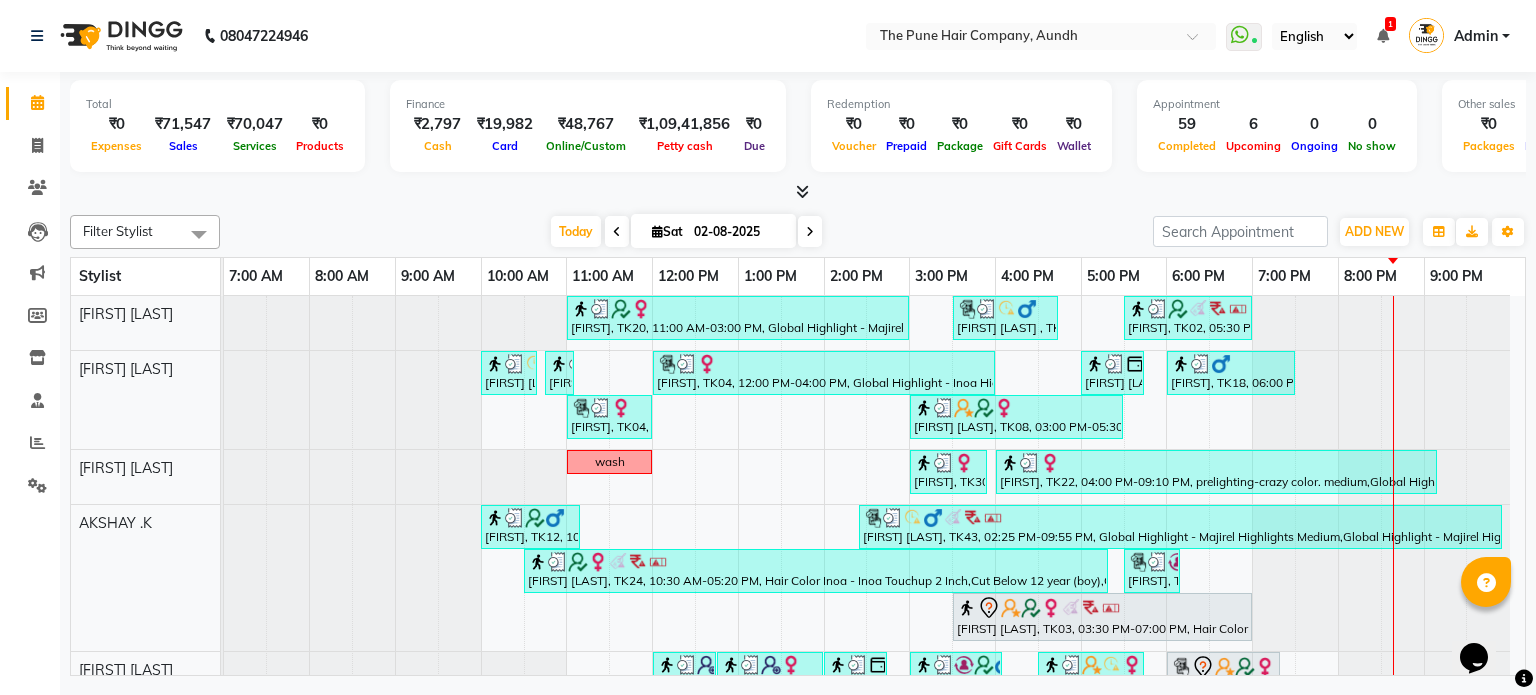 click at bounding box center [810, 231] 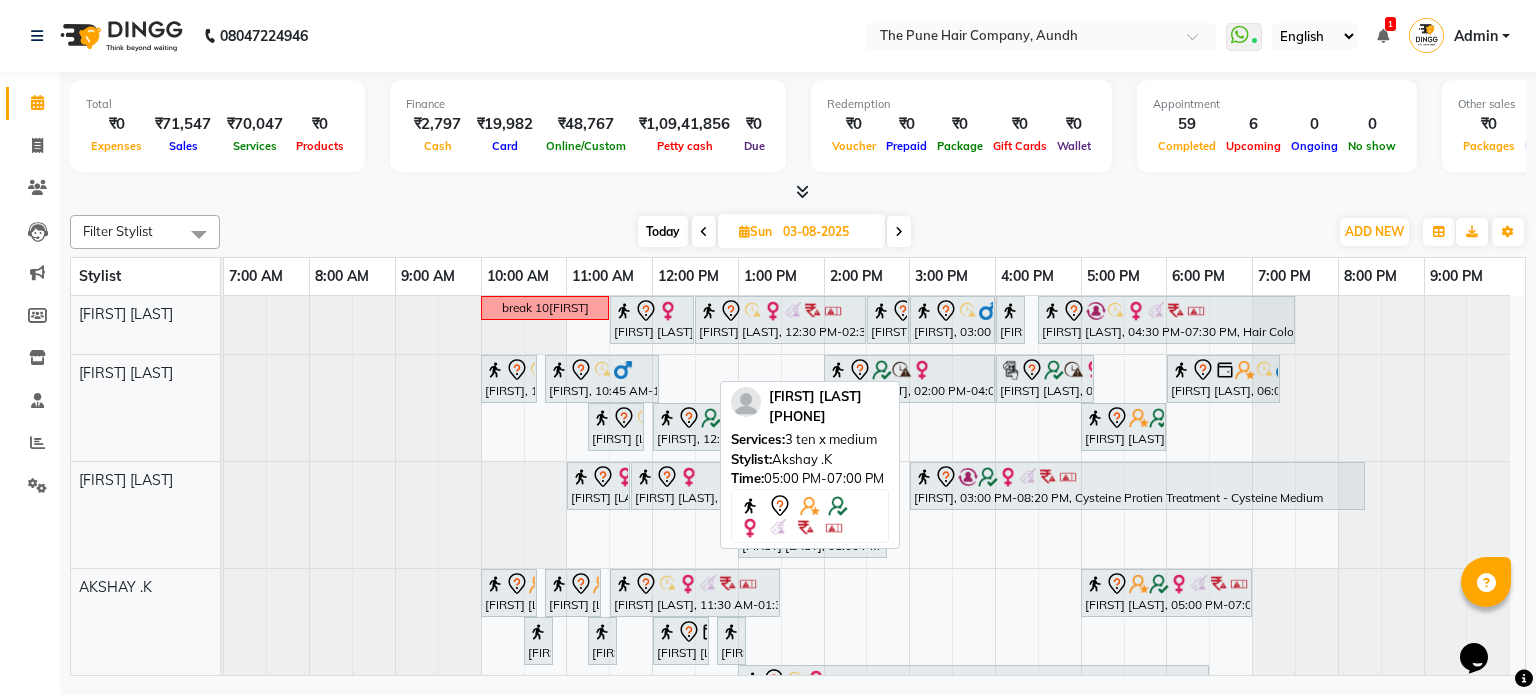 scroll, scrollTop: 74, scrollLeft: 0, axis: vertical 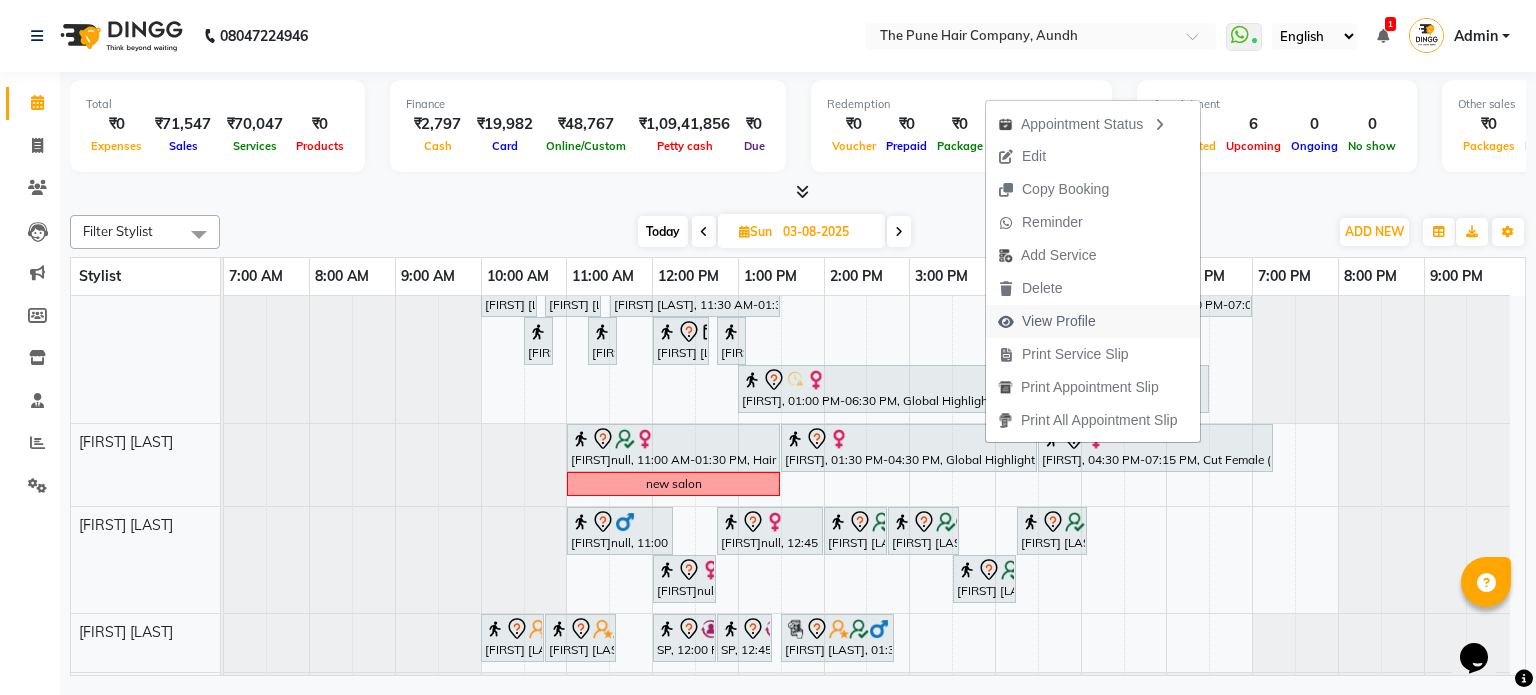 click on "View Profile" at bounding box center [1059, 321] 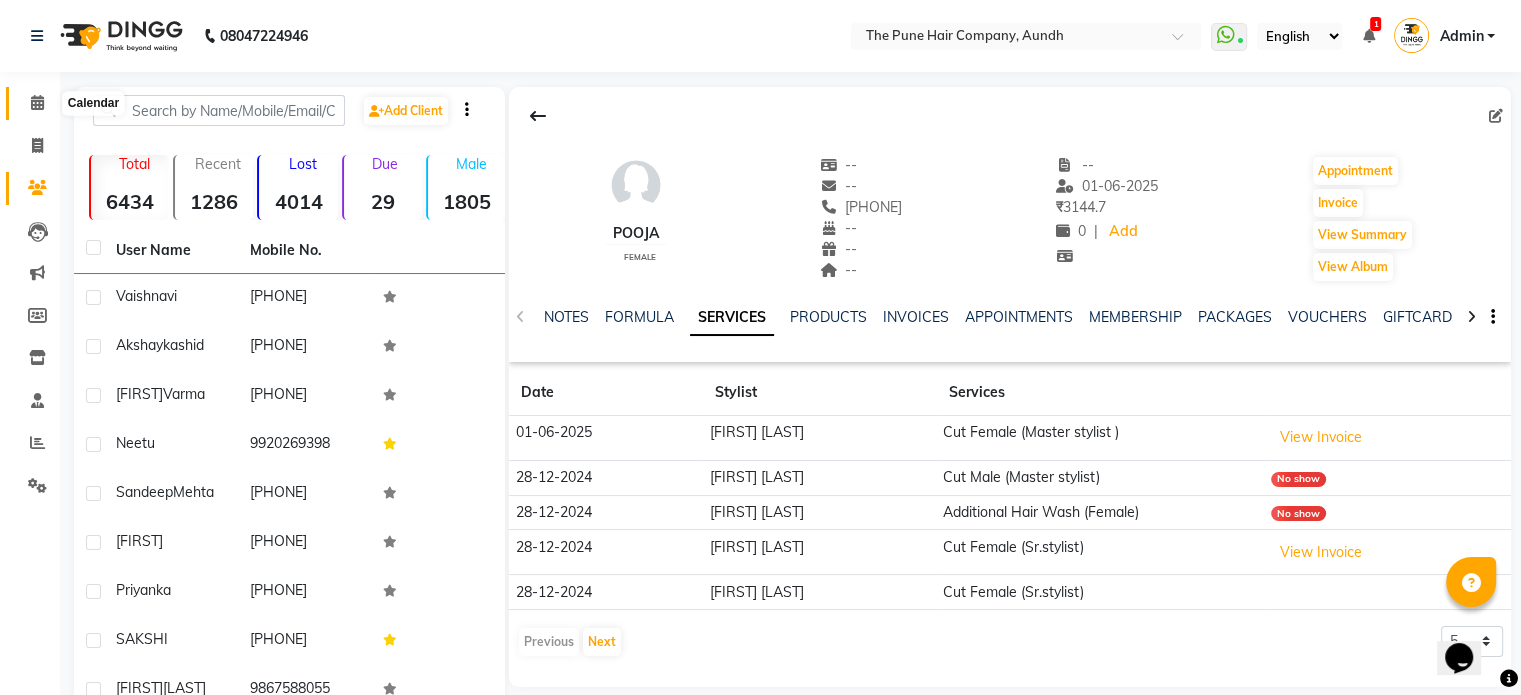 click 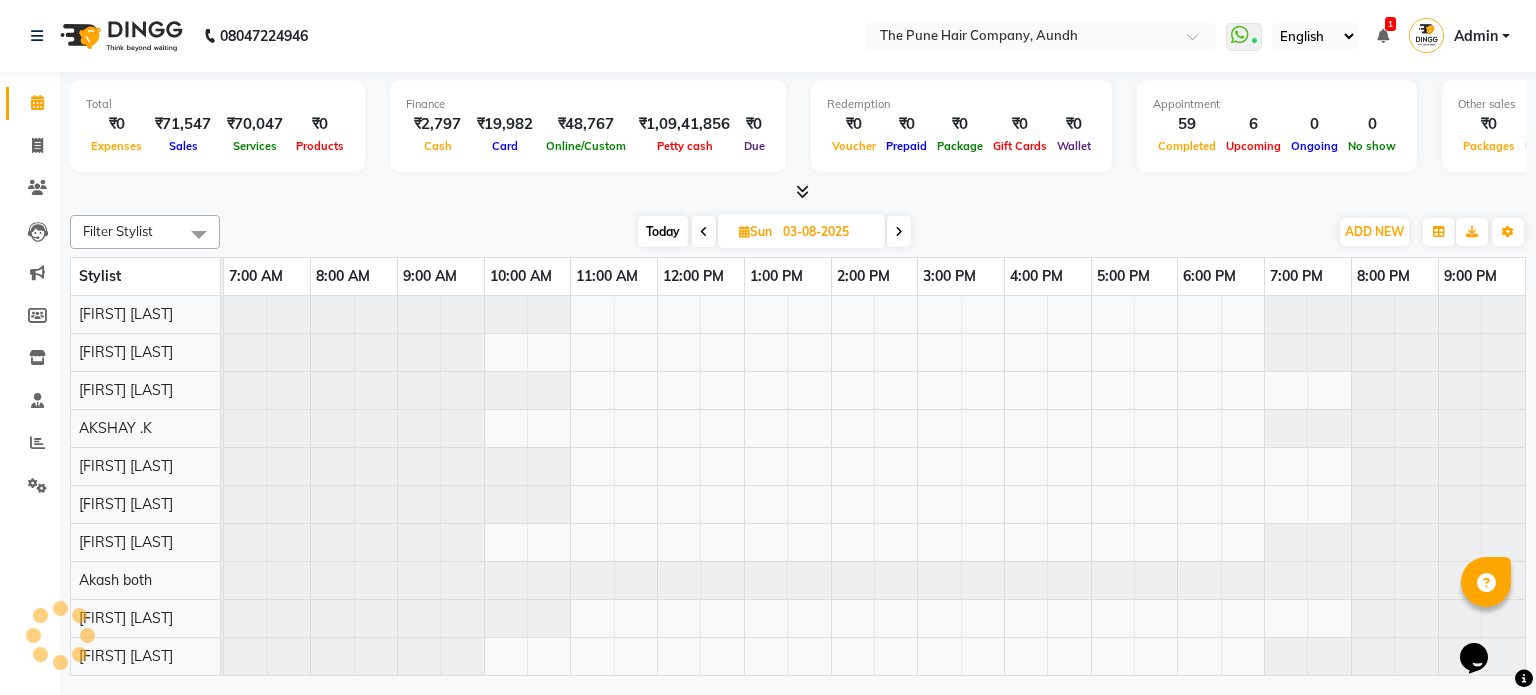 scroll, scrollTop: 0, scrollLeft: 0, axis: both 